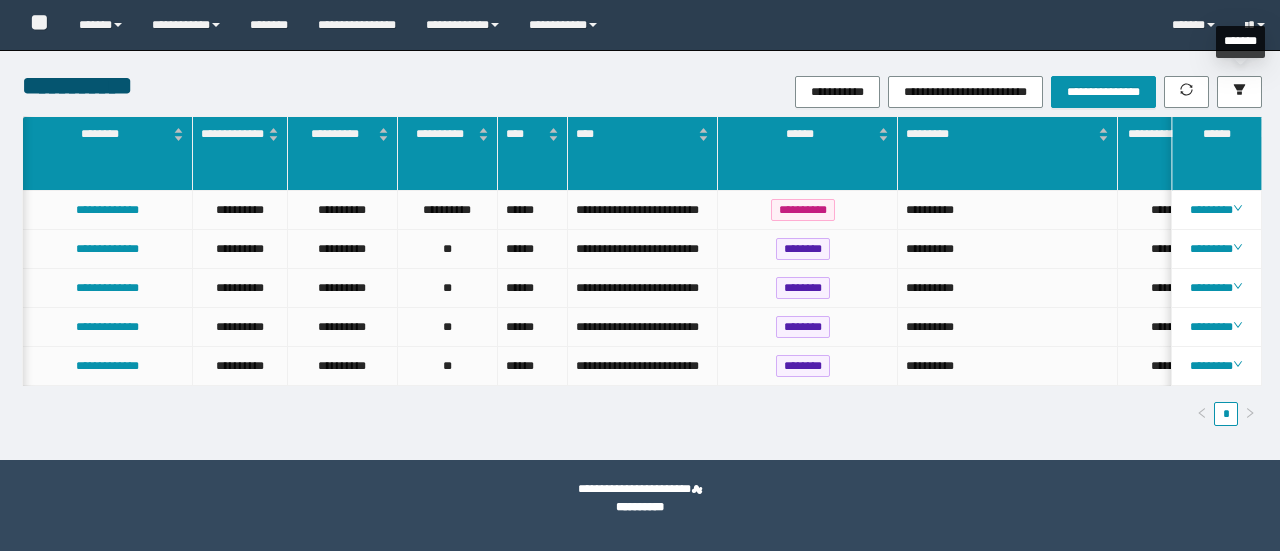 click at bounding box center (1239, 92) 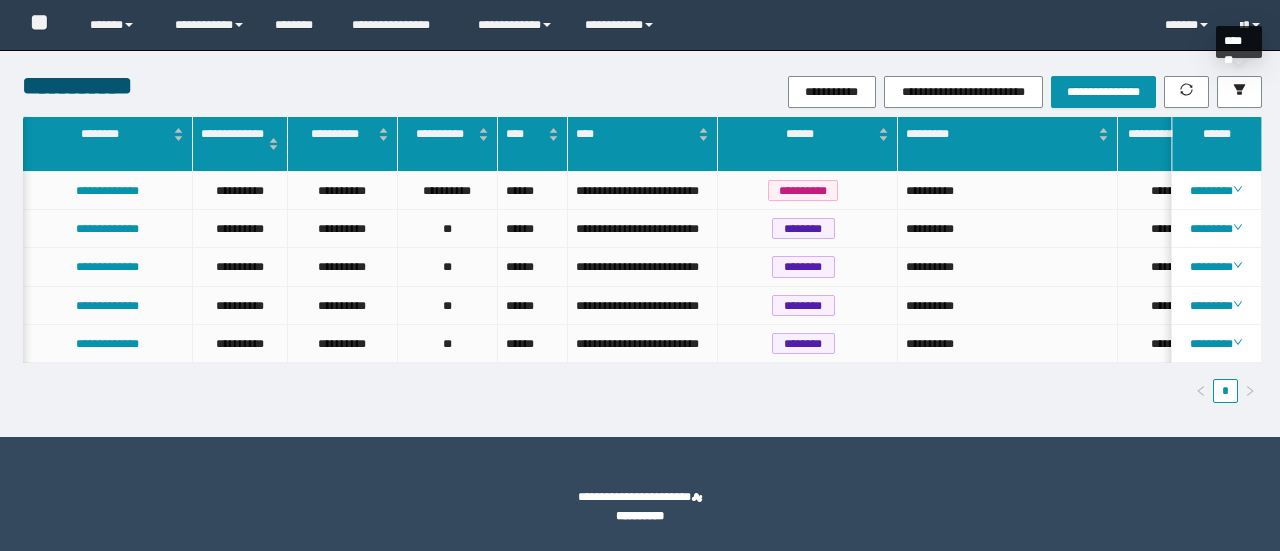 scroll, scrollTop: 0, scrollLeft: 0, axis: both 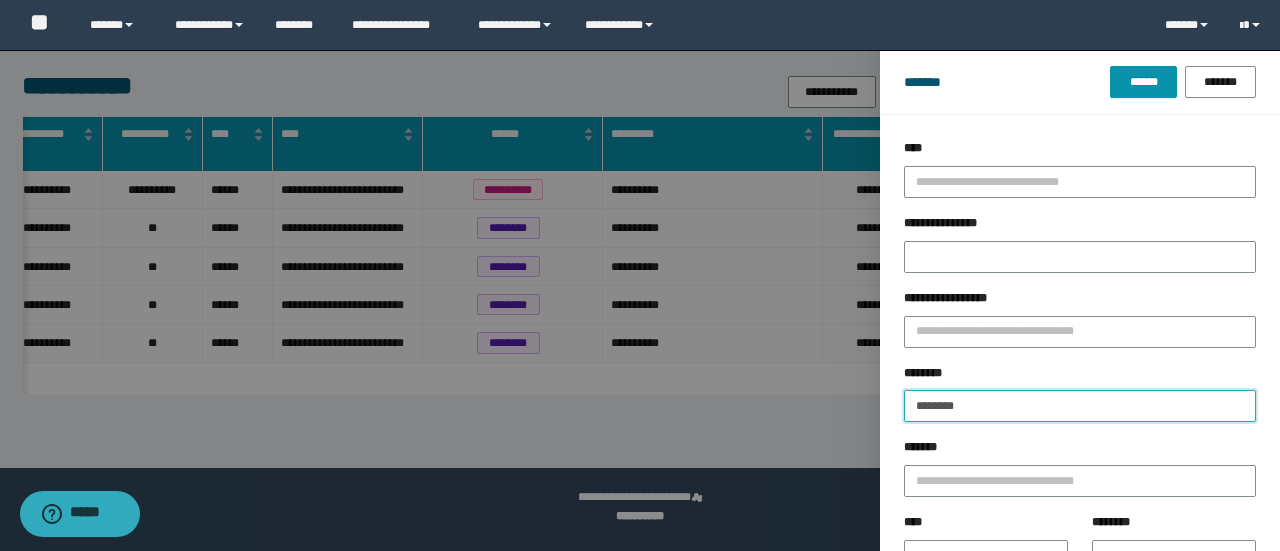 drag, startPoint x: 988, startPoint y: 403, endPoint x: 749, endPoint y: 410, distance: 239.1025 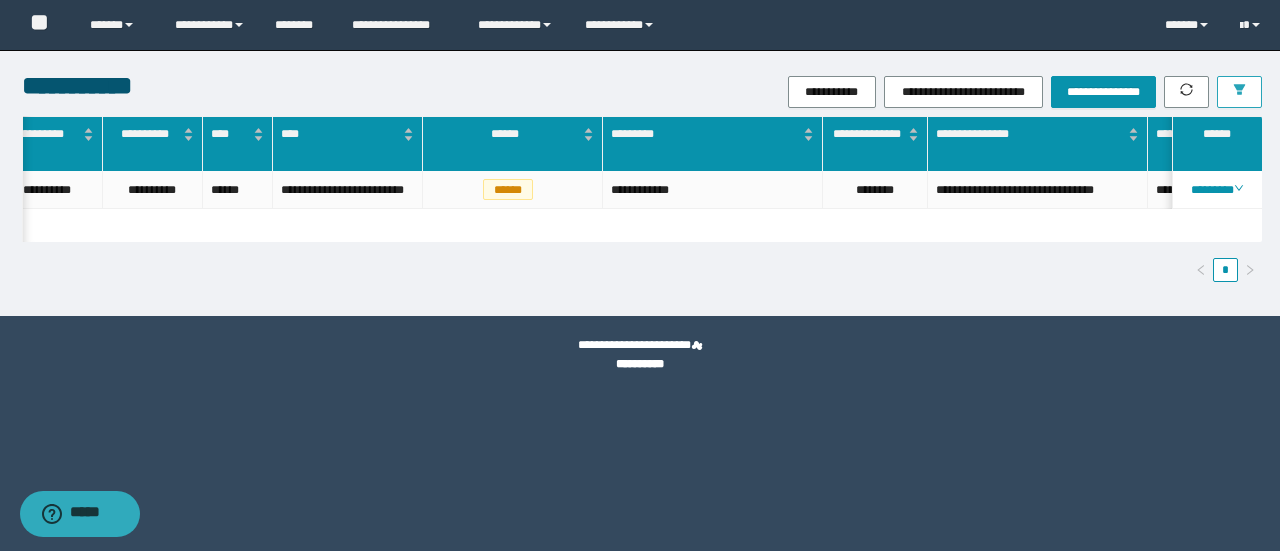 scroll, scrollTop: 0, scrollLeft: 382, axis: horizontal 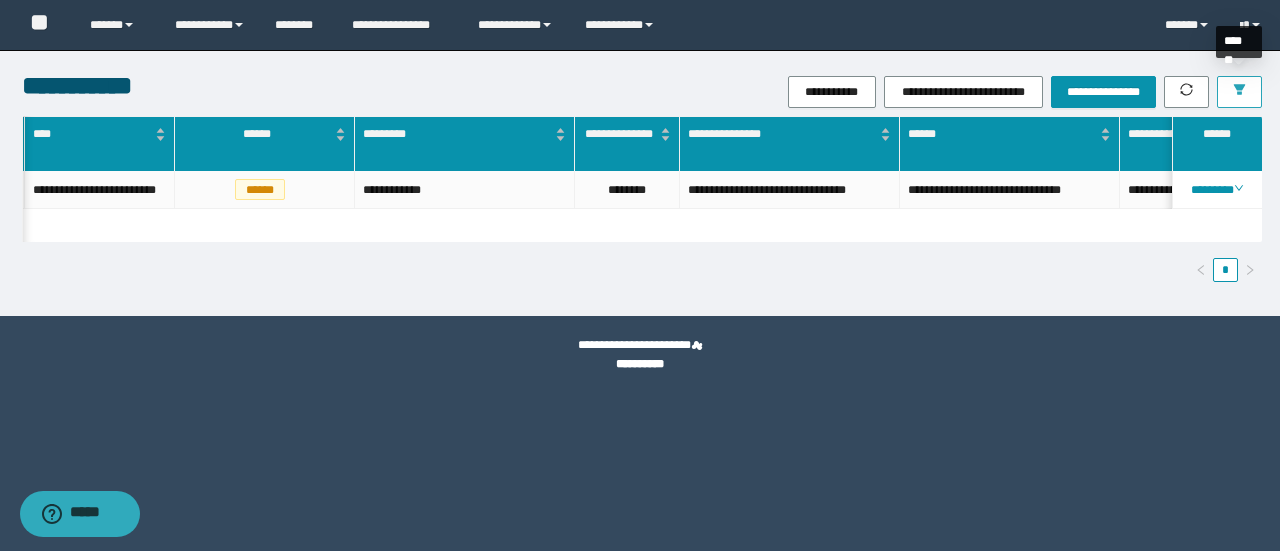 click at bounding box center (1239, 92) 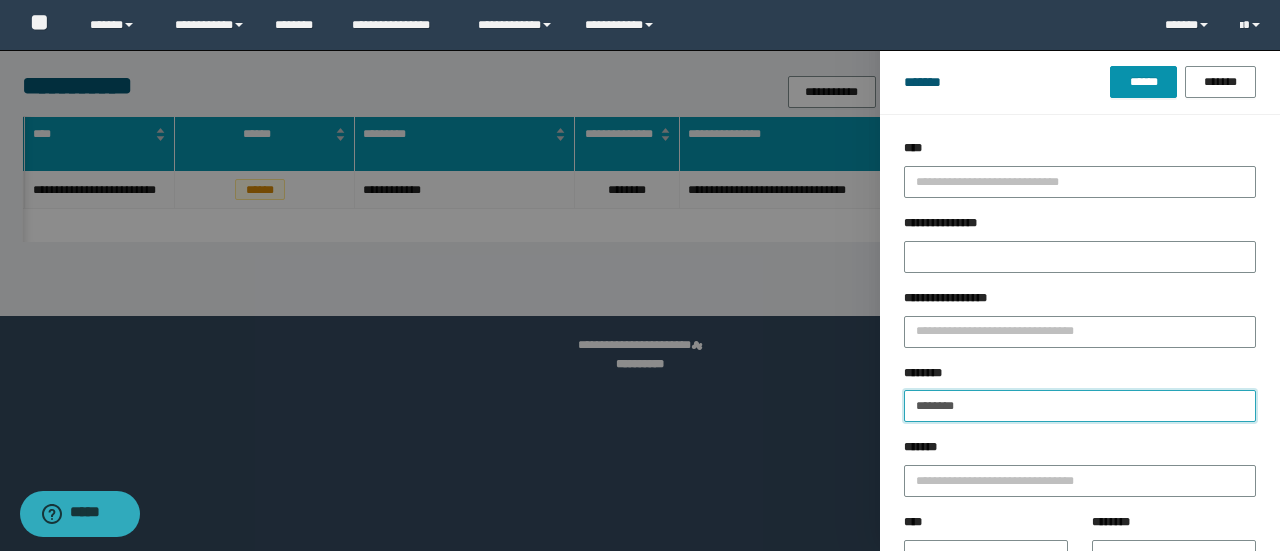 drag, startPoint x: 979, startPoint y: 403, endPoint x: 876, endPoint y: 387, distance: 104.23531 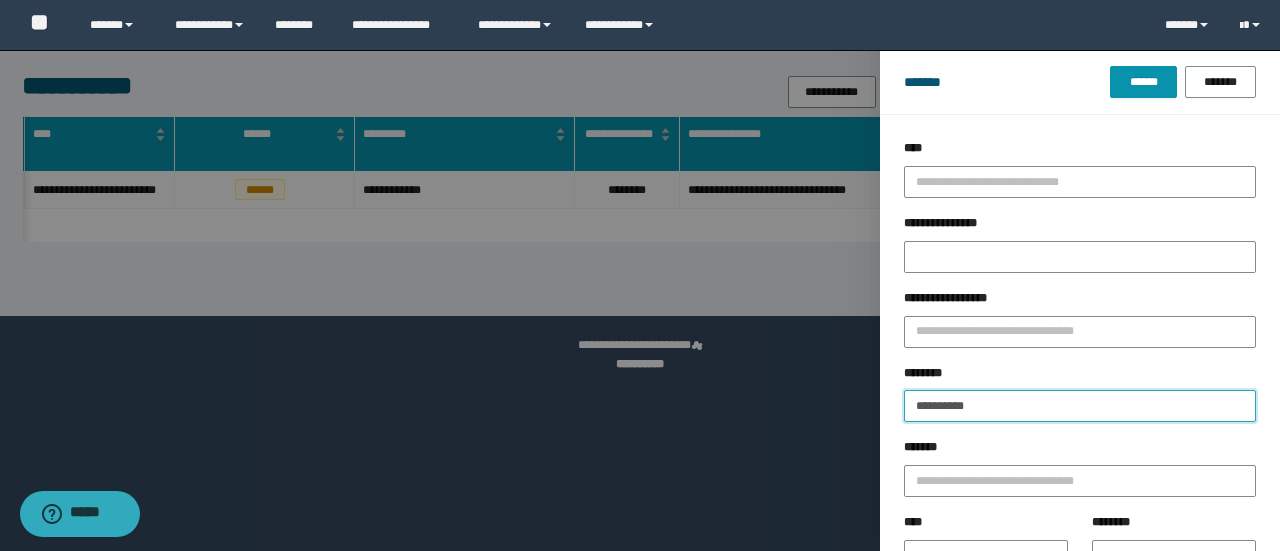 type on "**********" 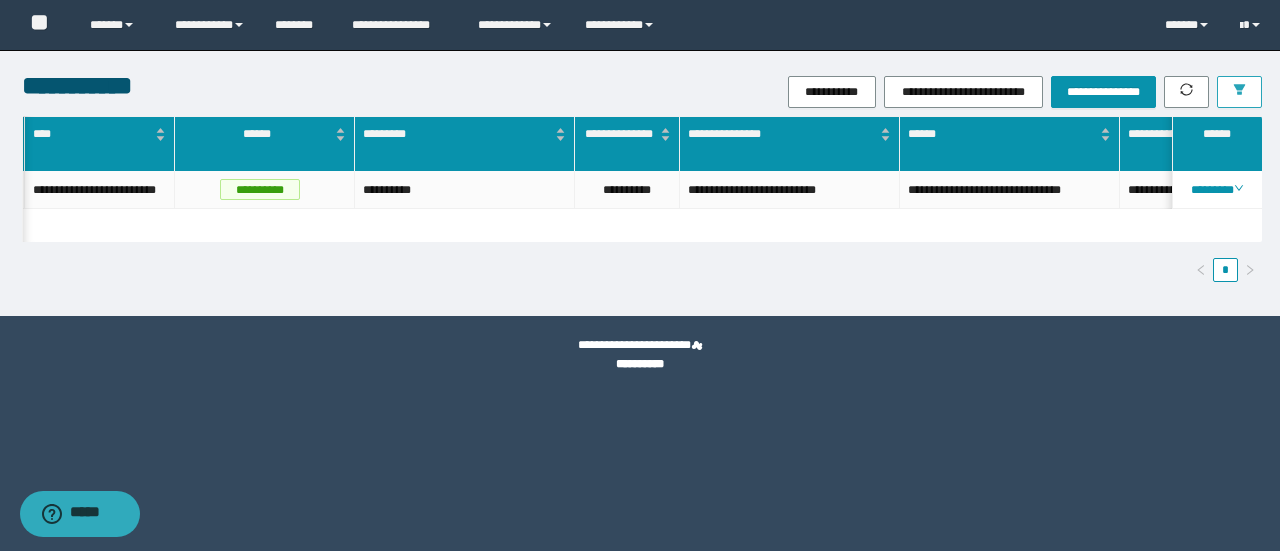 scroll, scrollTop: 0, scrollLeft: 272, axis: horizontal 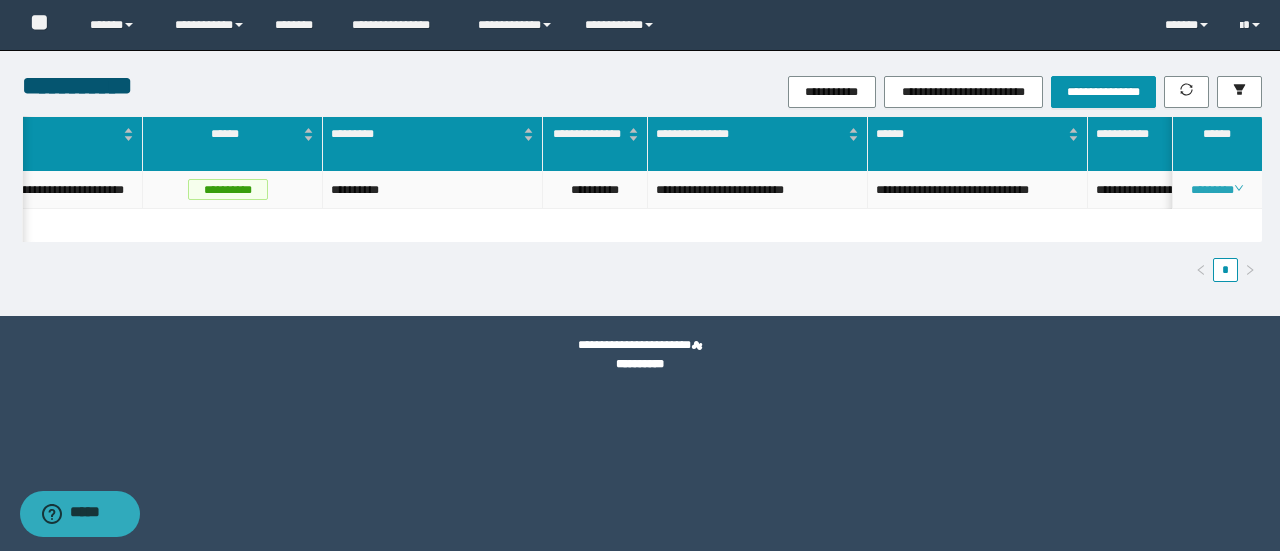 click on "********" at bounding box center [1216, 190] 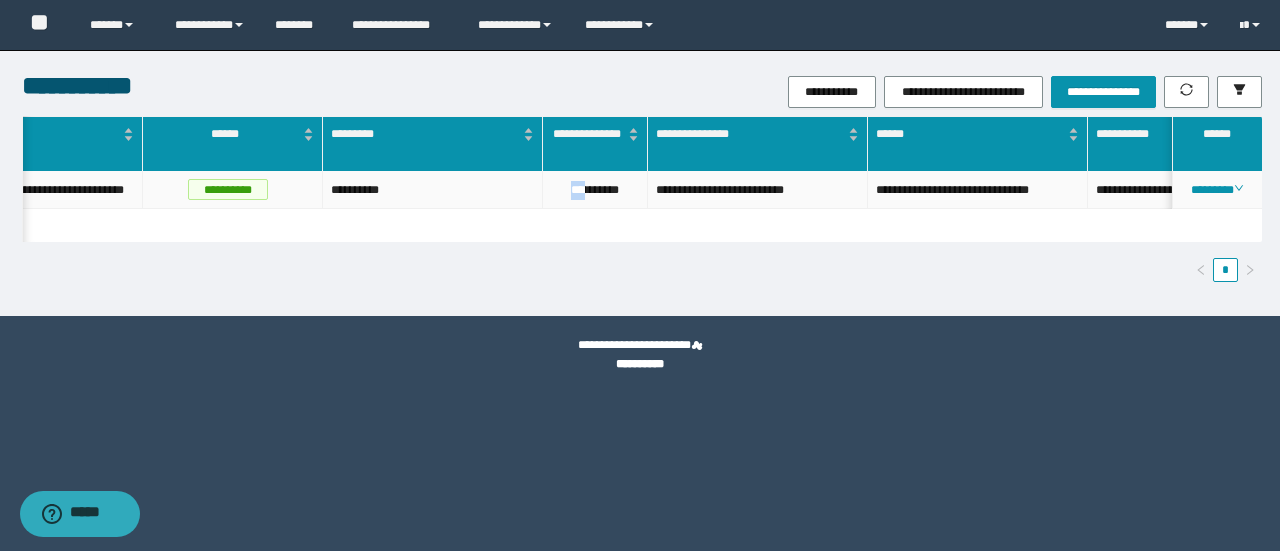 drag, startPoint x: 561, startPoint y: 197, endPoint x: 580, endPoint y: 186, distance: 21.954498 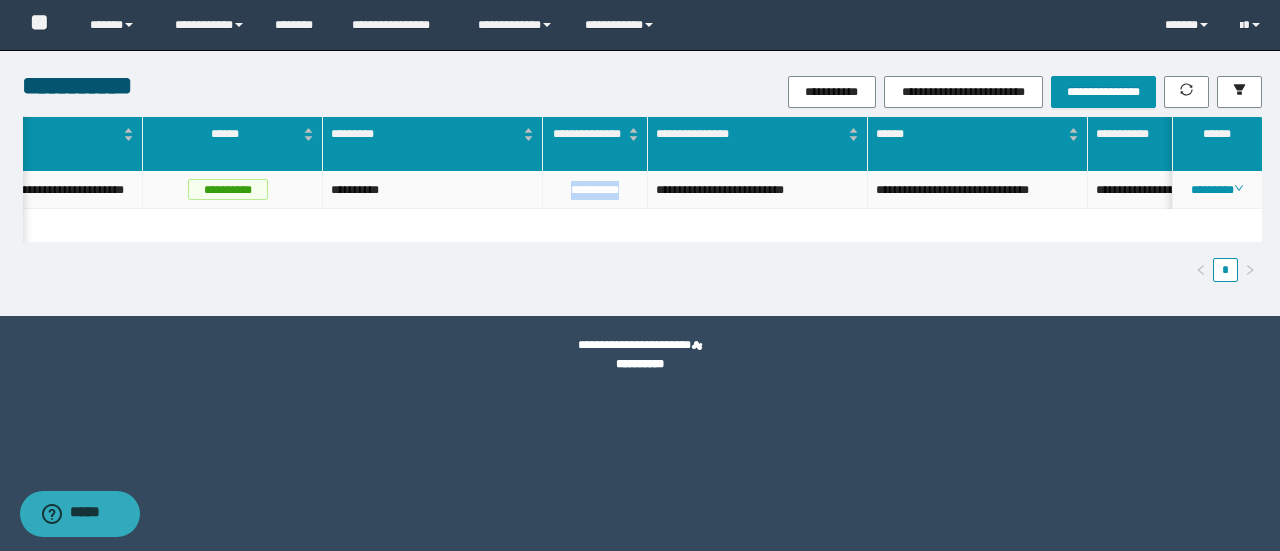 click on "**********" at bounding box center [595, 190] 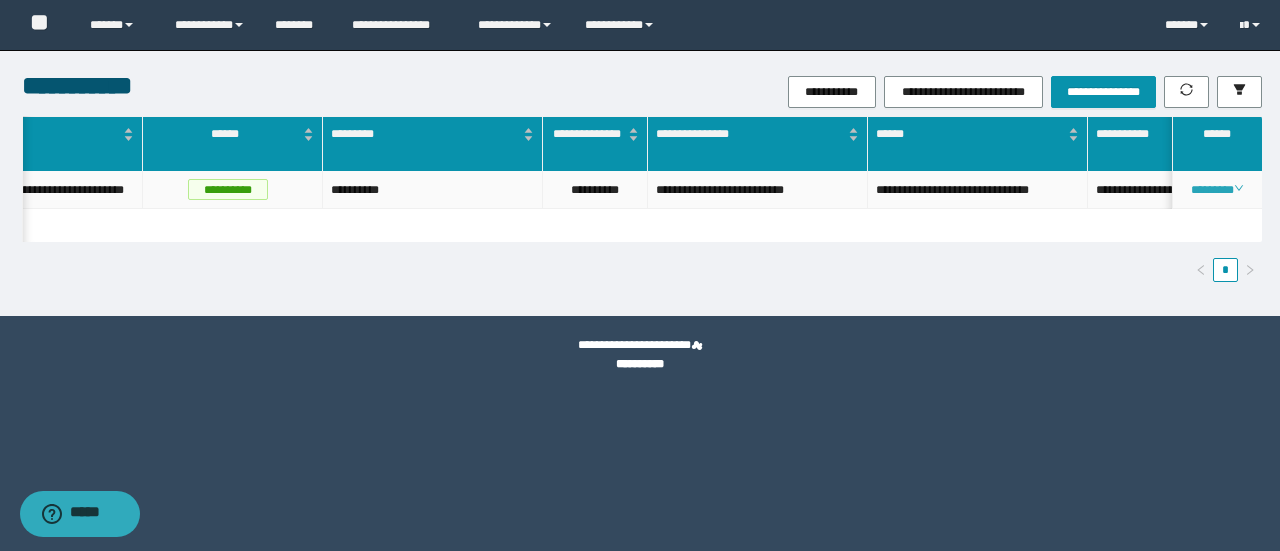 click on "********" at bounding box center [1216, 190] 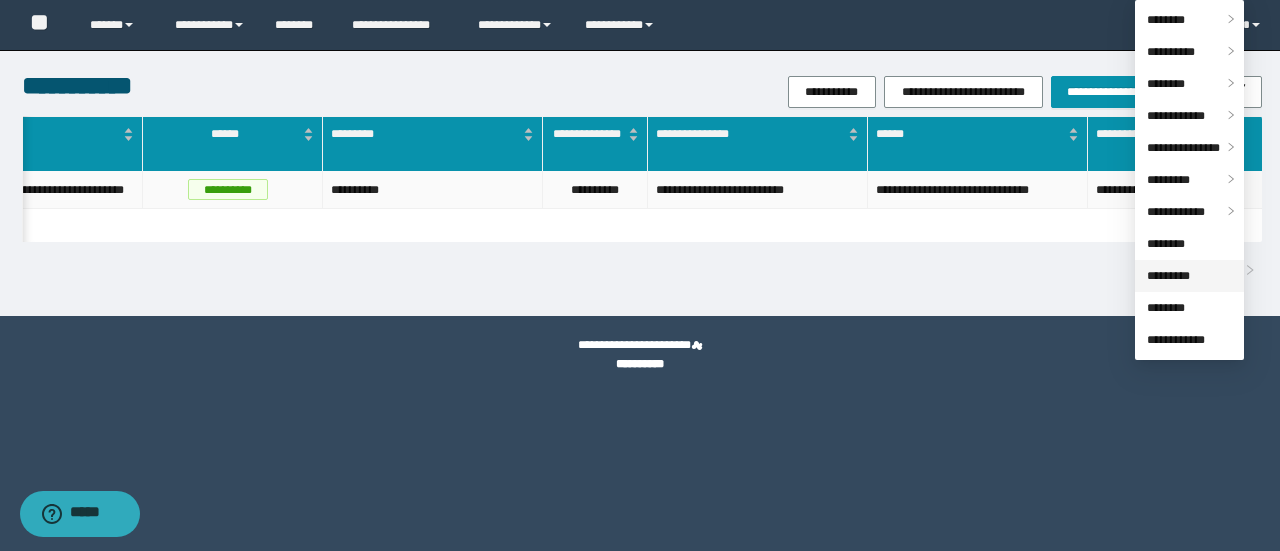 click on "*********" at bounding box center [1168, 276] 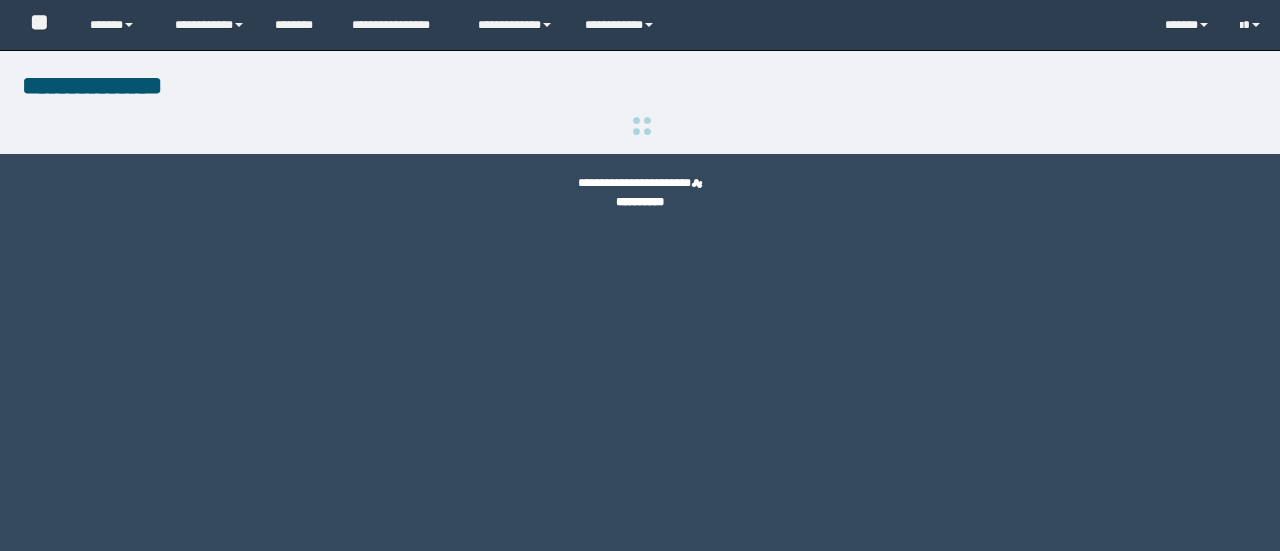 scroll, scrollTop: 0, scrollLeft: 0, axis: both 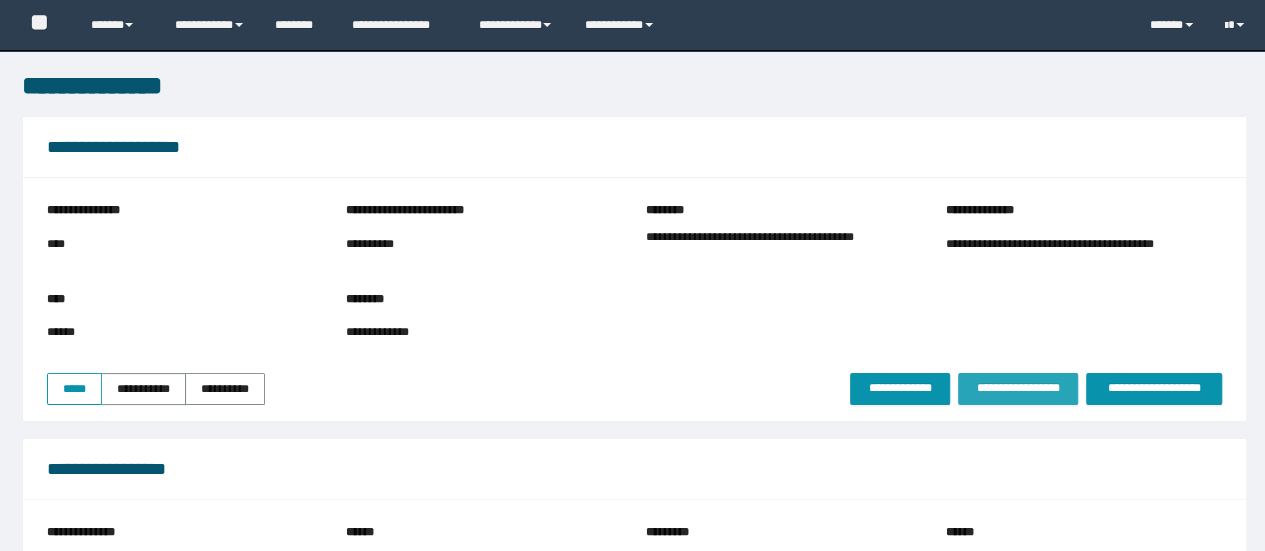 click on "**********" at bounding box center (1018, 388) 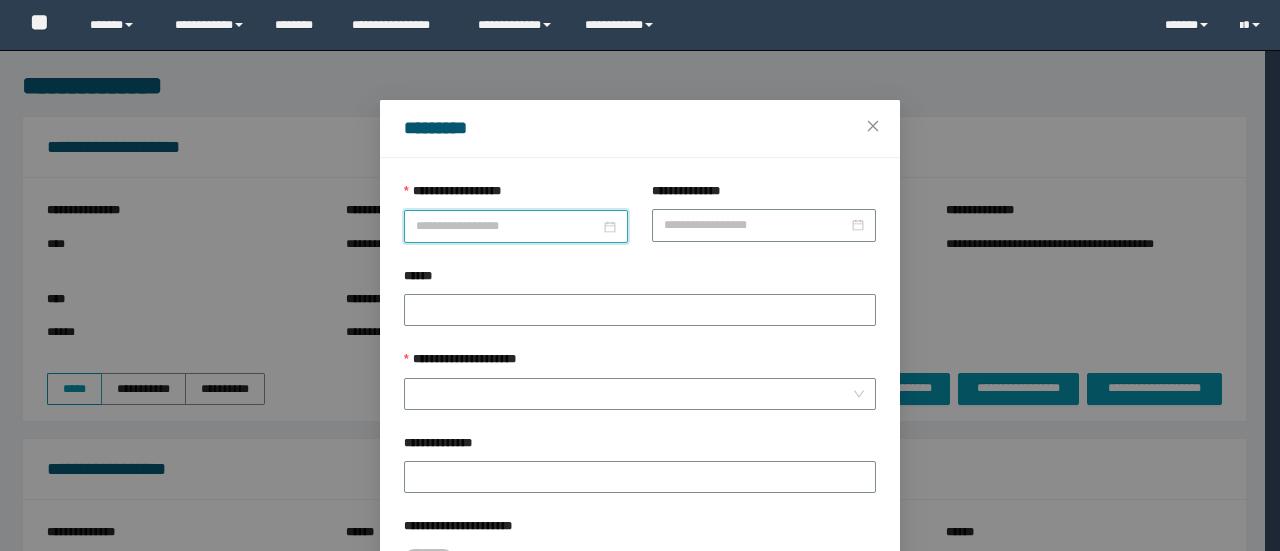 click on "**********" at bounding box center [508, 226] 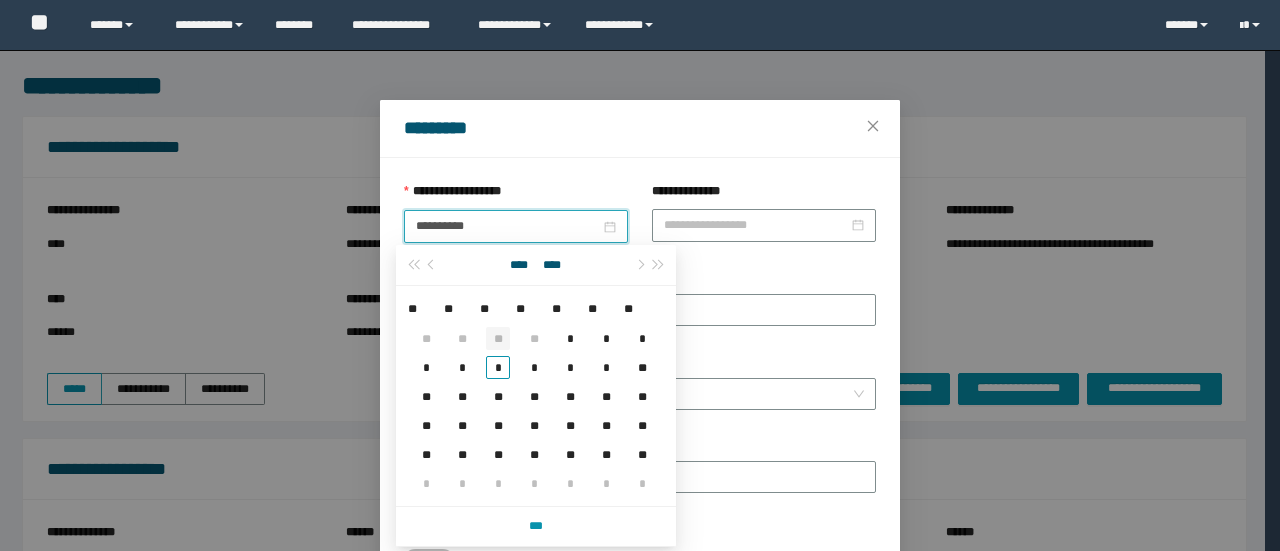 scroll, scrollTop: 0, scrollLeft: 0, axis: both 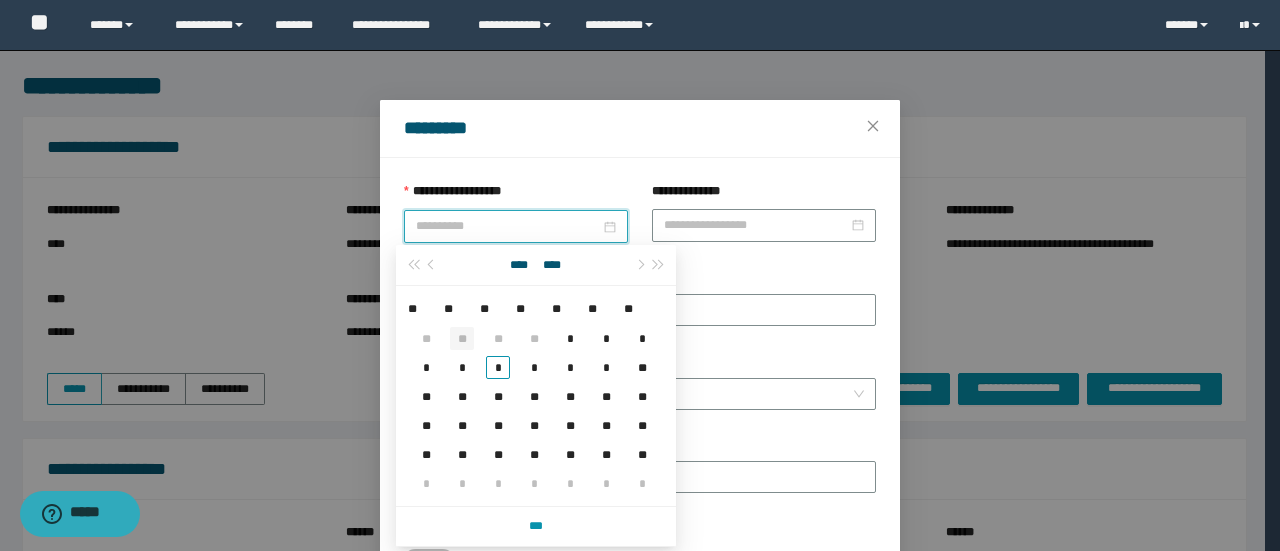 type on "**********" 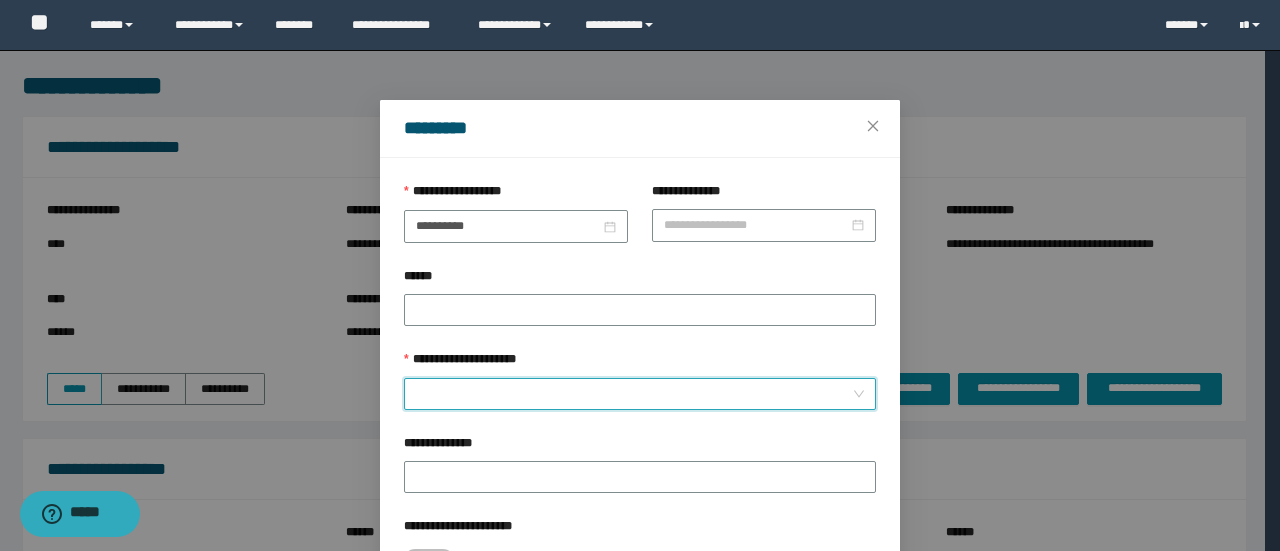 click on "**********" at bounding box center (634, 394) 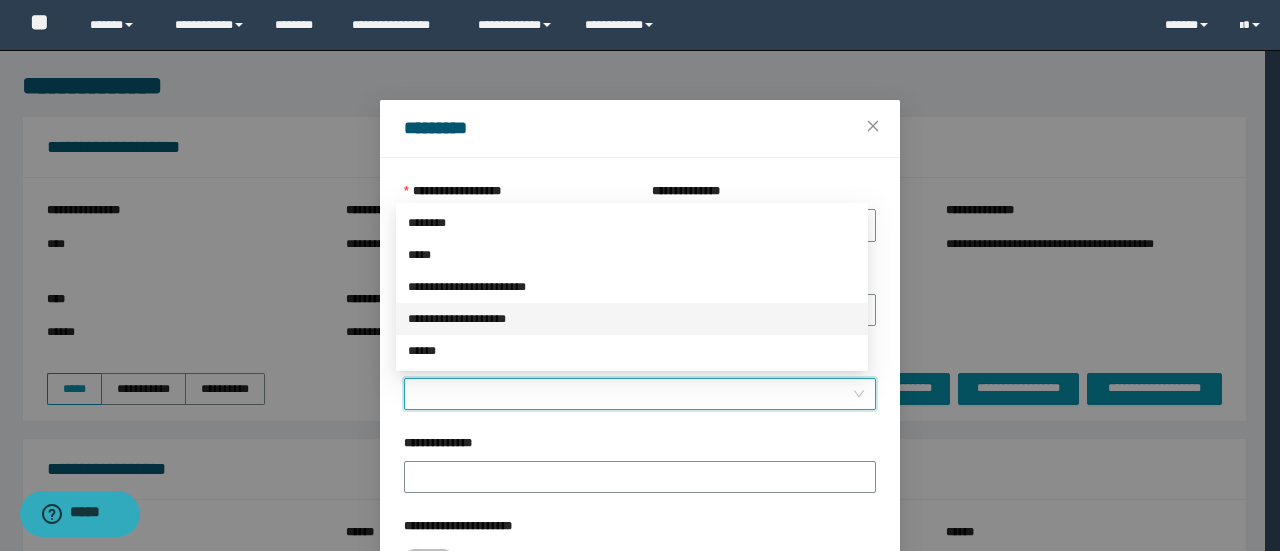 click on "**********" at bounding box center [632, 319] 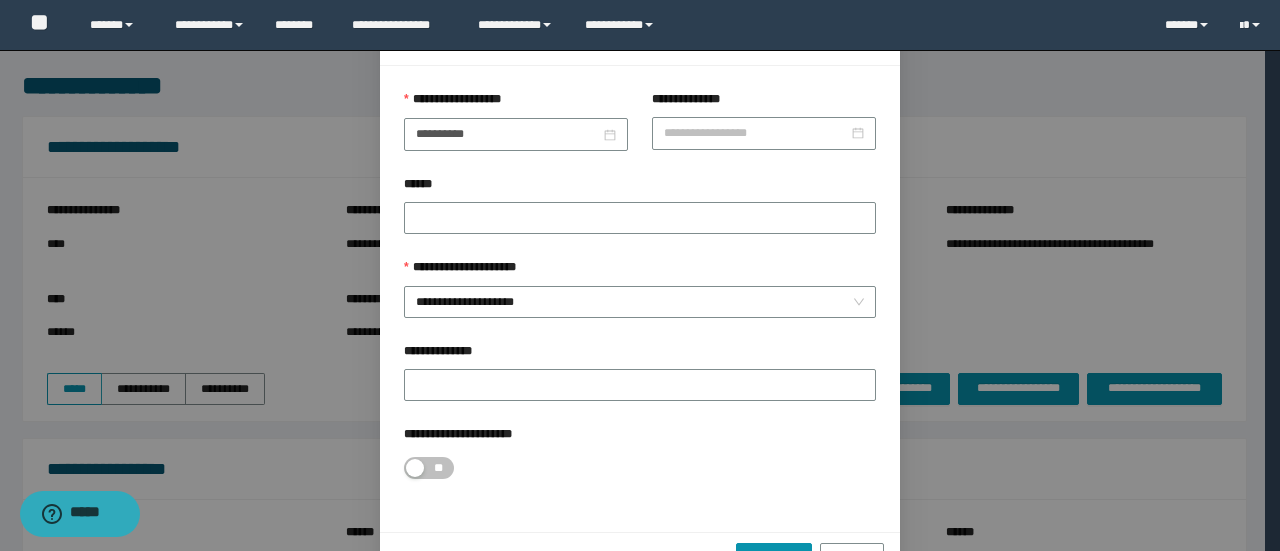 scroll, scrollTop: 146, scrollLeft: 0, axis: vertical 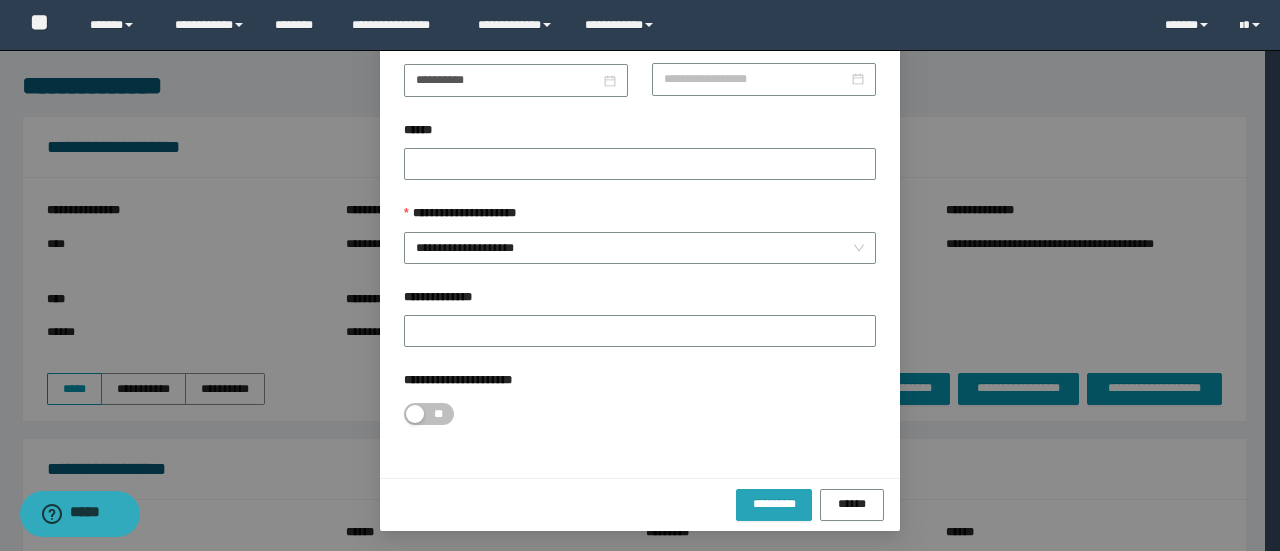 click on "*********" at bounding box center [774, 504] 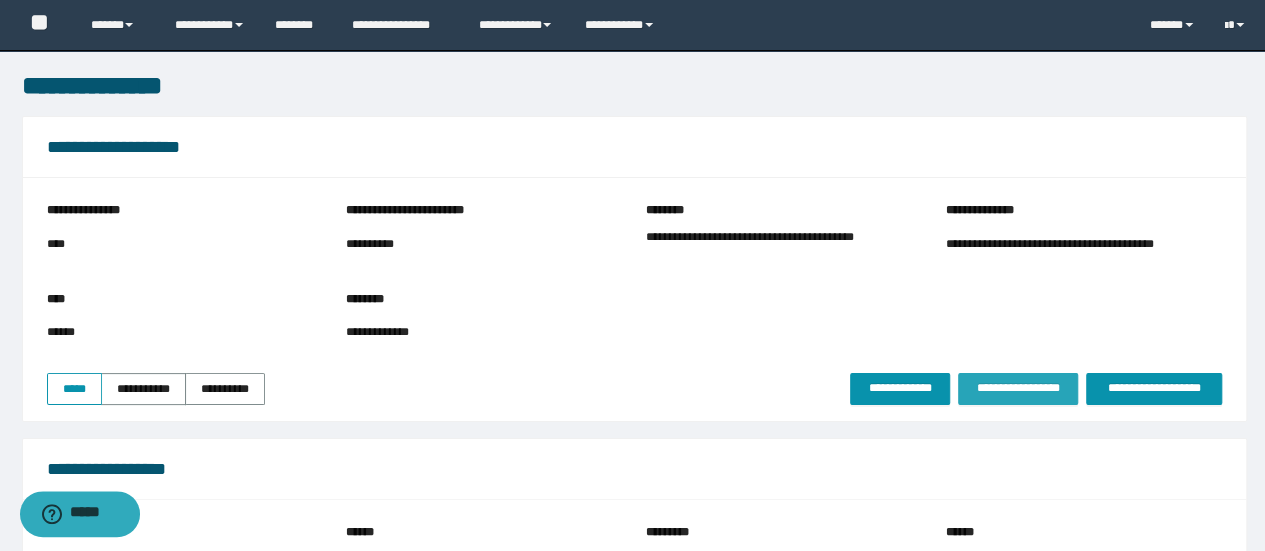 click on "**********" at bounding box center [1018, 388] 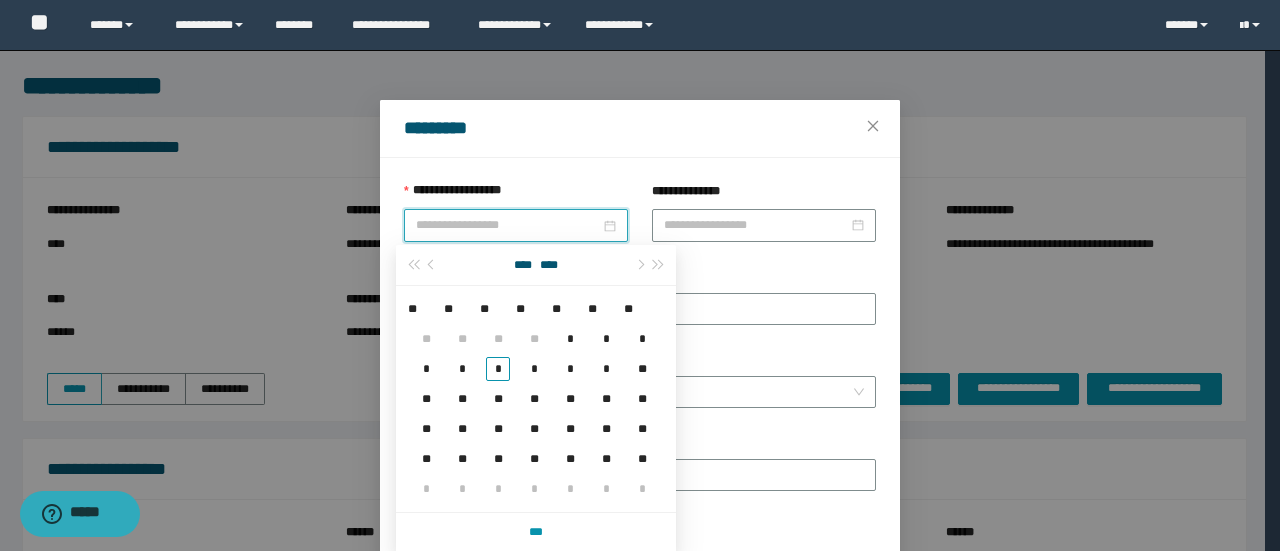 click on "**********" at bounding box center [508, 225] 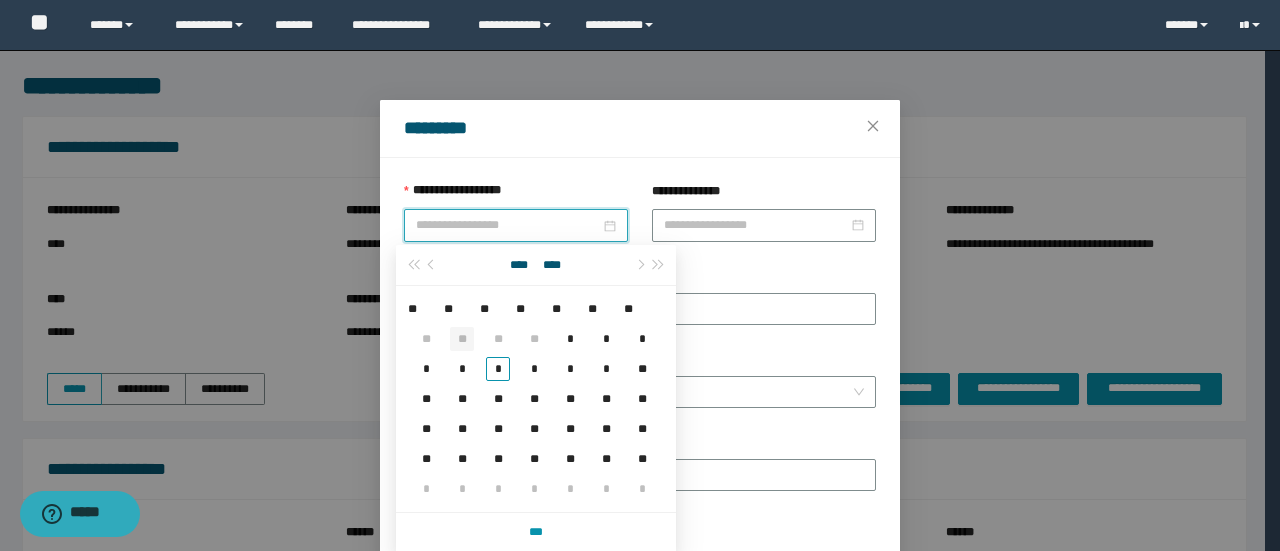 type on "**********" 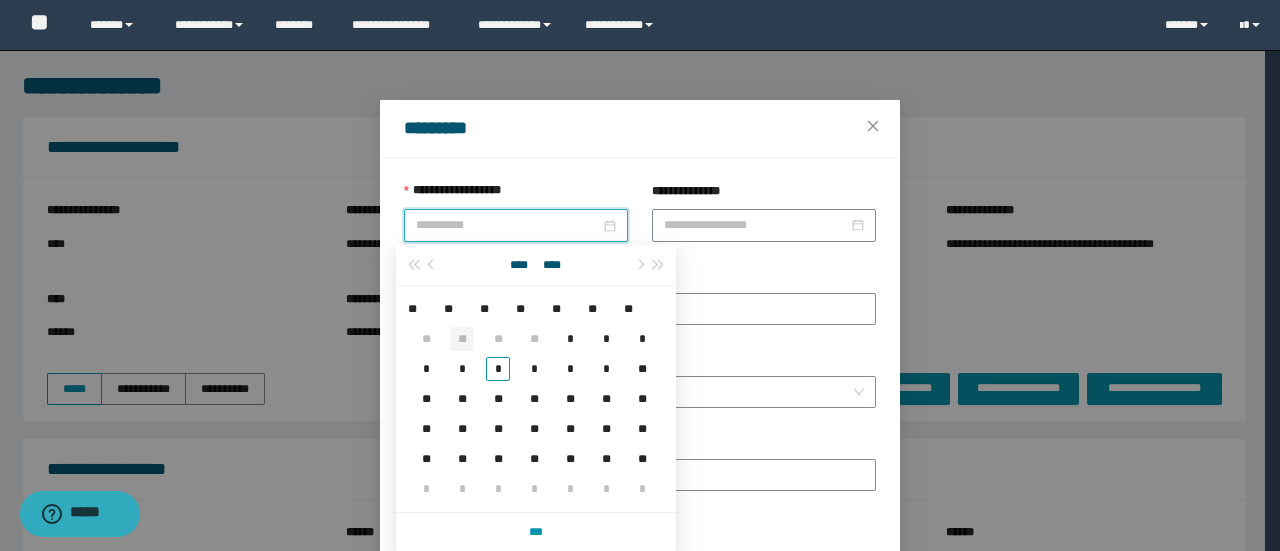 click on "**" at bounding box center [462, 339] 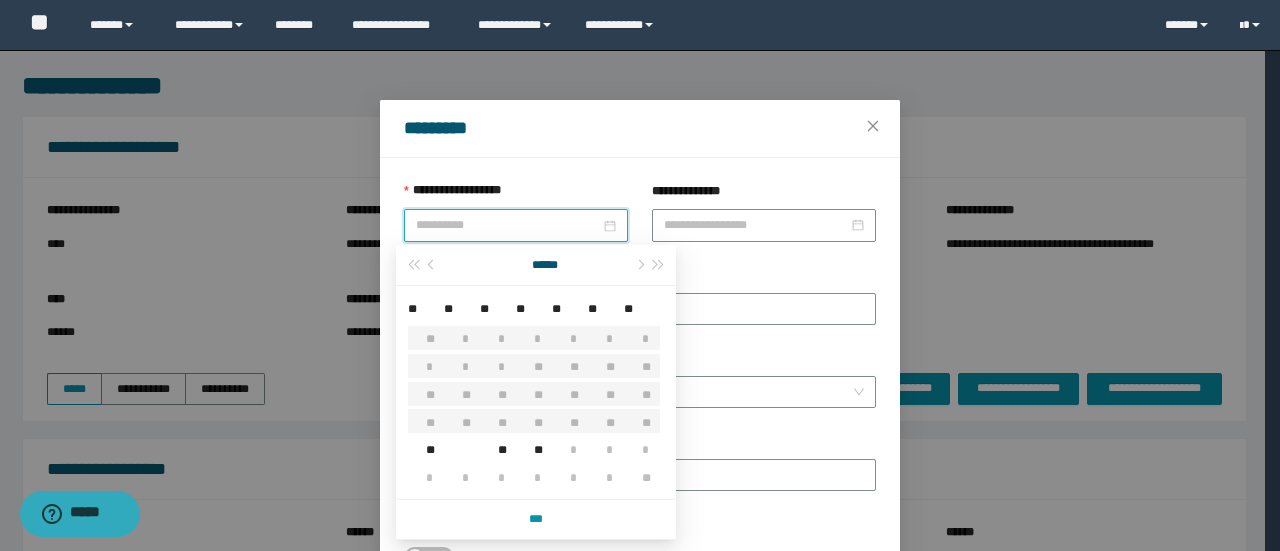 click on "**" at bounding box center (462, 449) 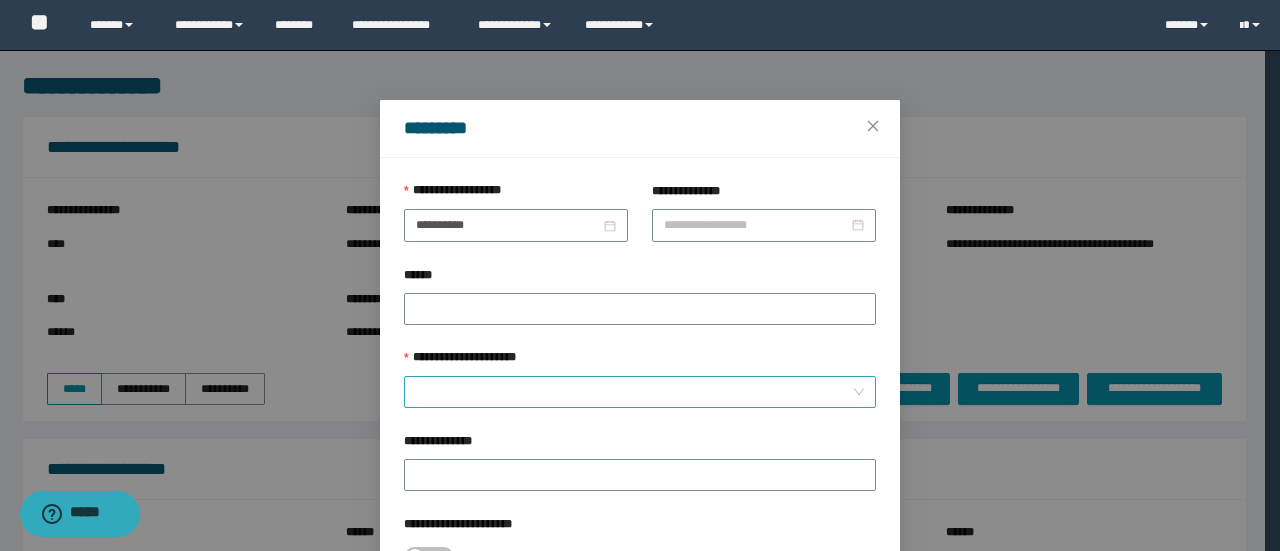 click on "**********" at bounding box center [634, 392] 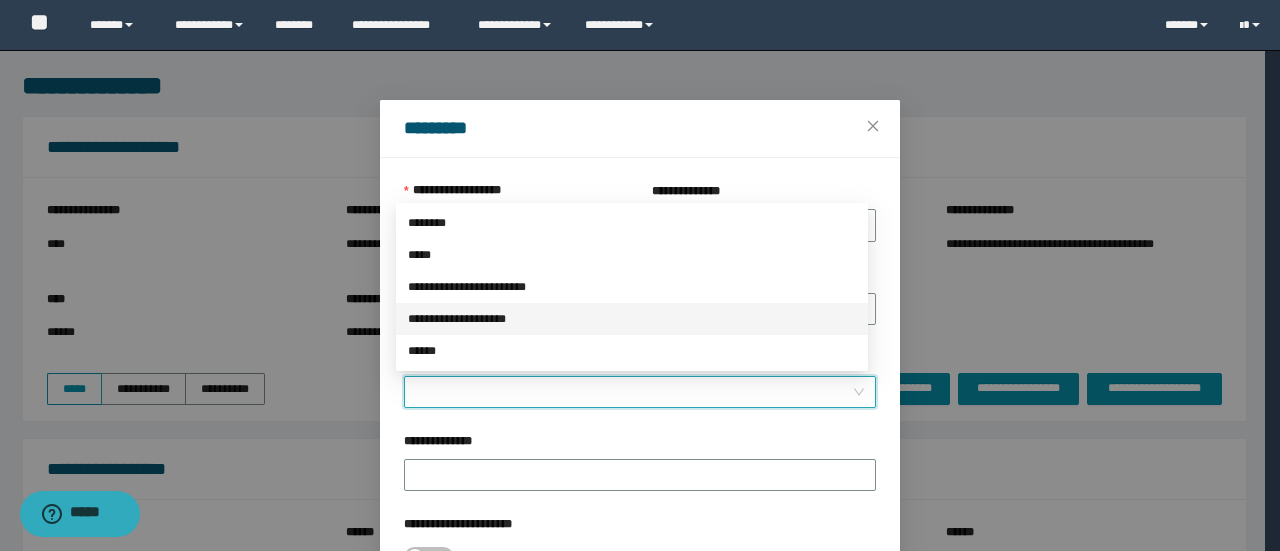 click on "**********" at bounding box center [632, 319] 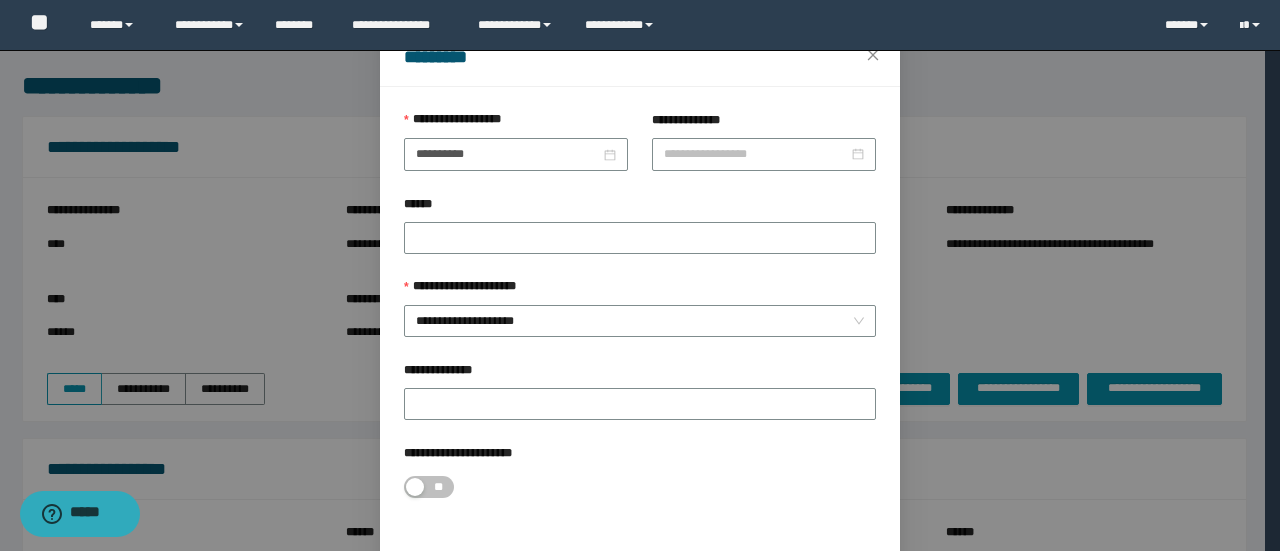 scroll, scrollTop: 100, scrollLeft: 0, axis: vertical 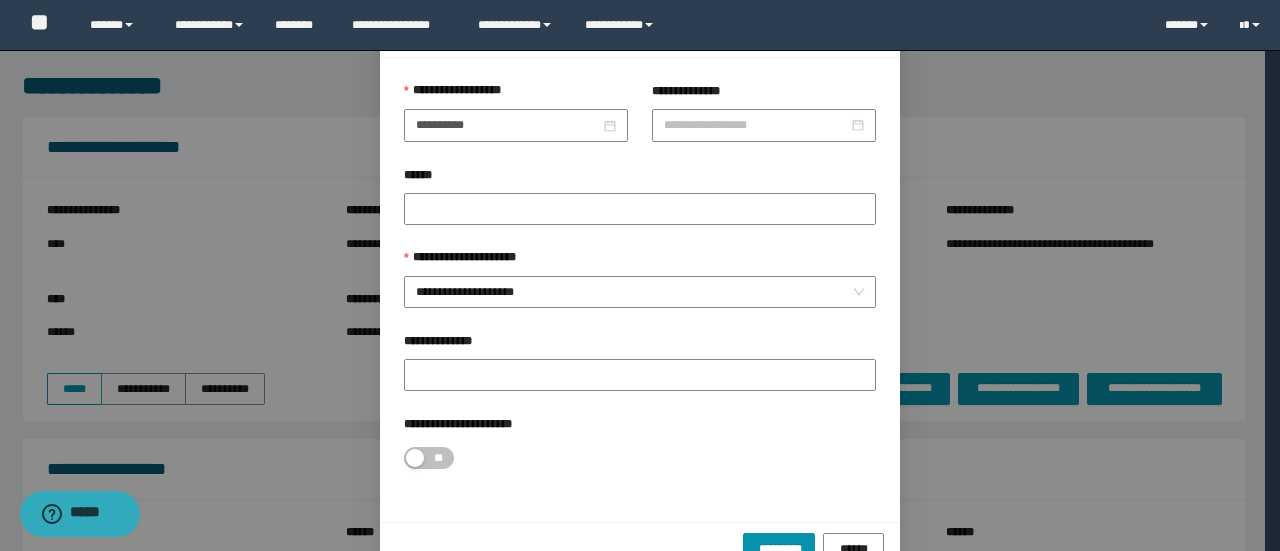 drag, startPoint x: 1260, startPoint y: 249, endPoint x: 1279, endPoint y: 260, distance: 21.954498 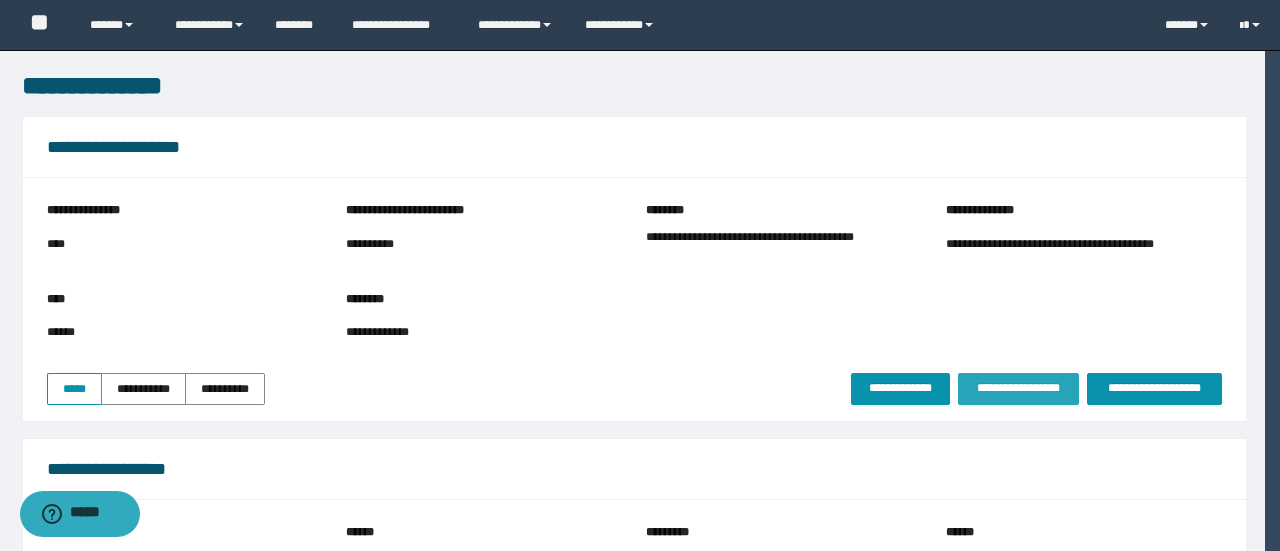 scroll, scrollTop: 0, scrollLeft: 0, axis: both 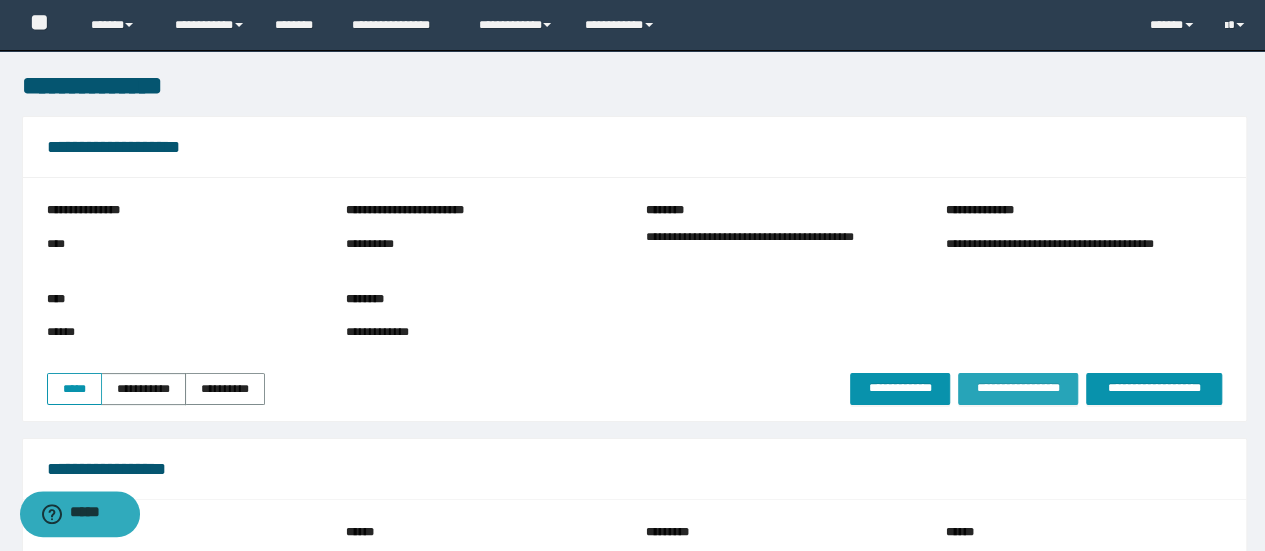 drag, startPoint x: 1279, startPoint y: 260, endPoint x: 1279, endPoint y: 295, distance: 35 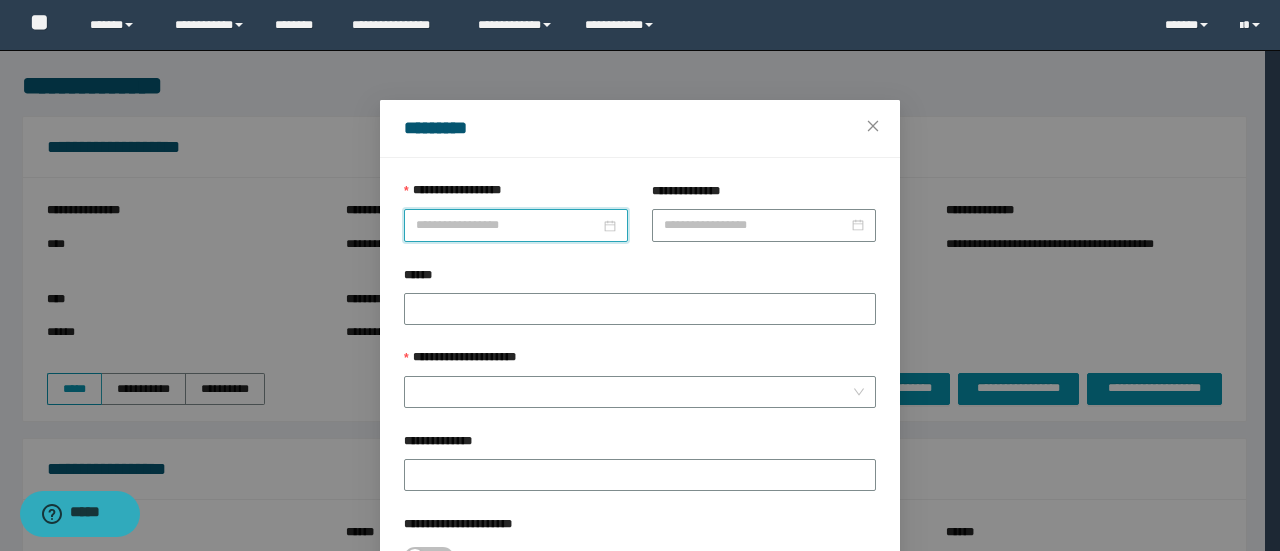 click on "**********" at bounding box center (508, 225) 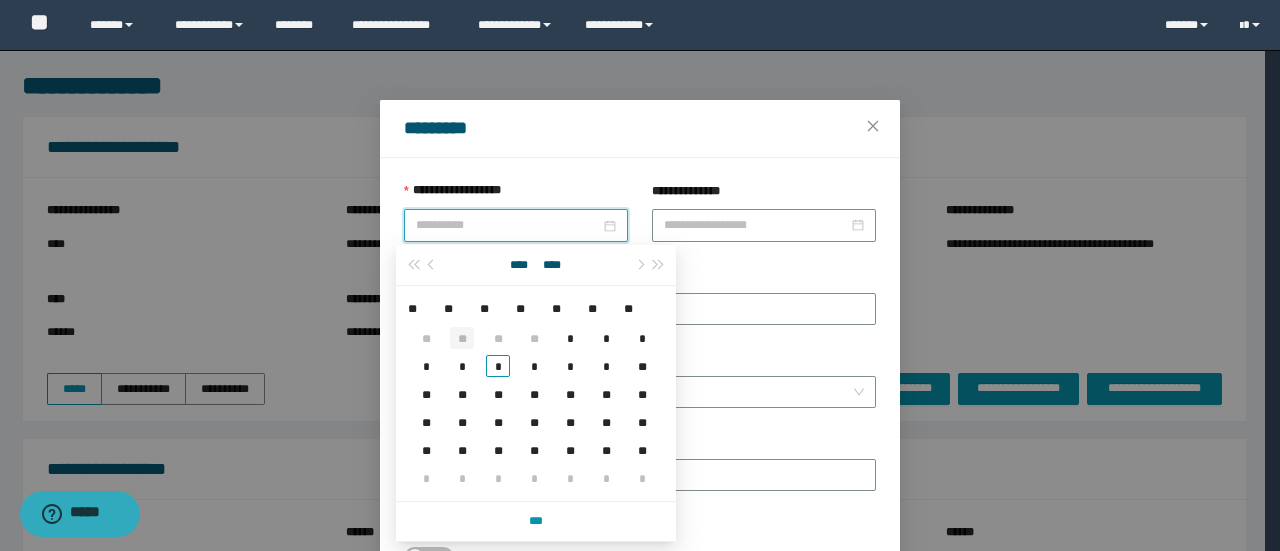 type on "**********" 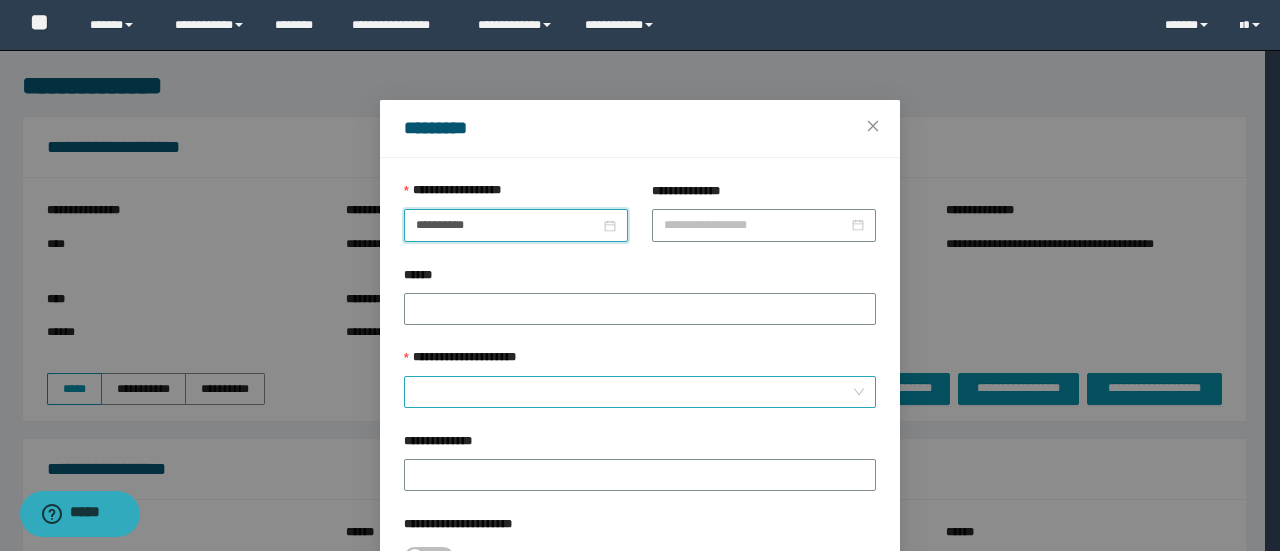 click on "**********" at bounding box center [634, 392] 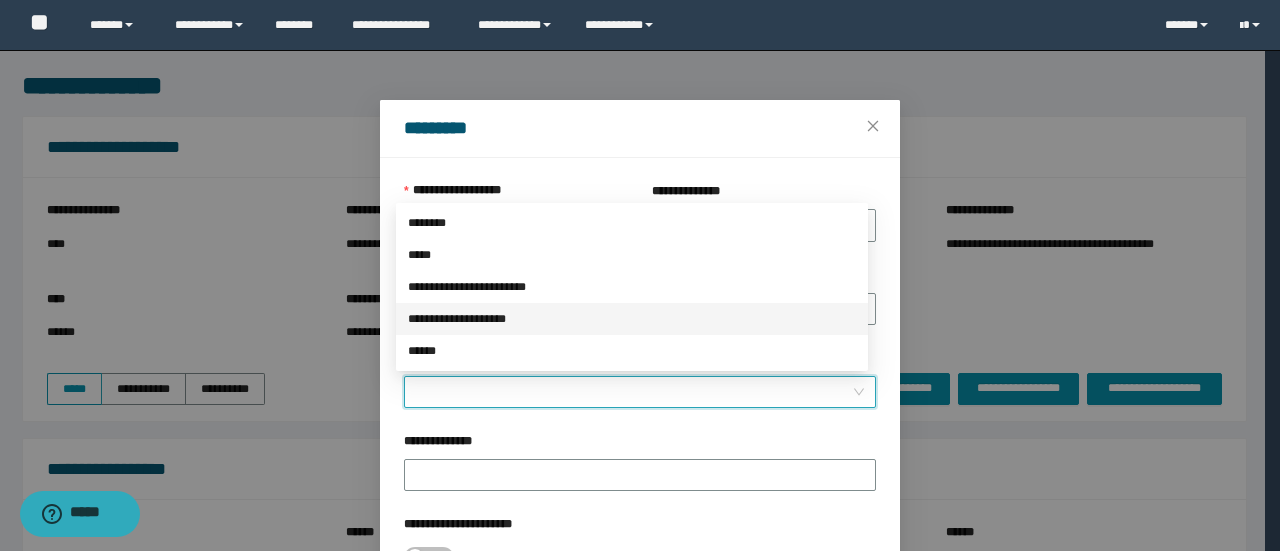 click on "**********" at bounding box center [632, 319] 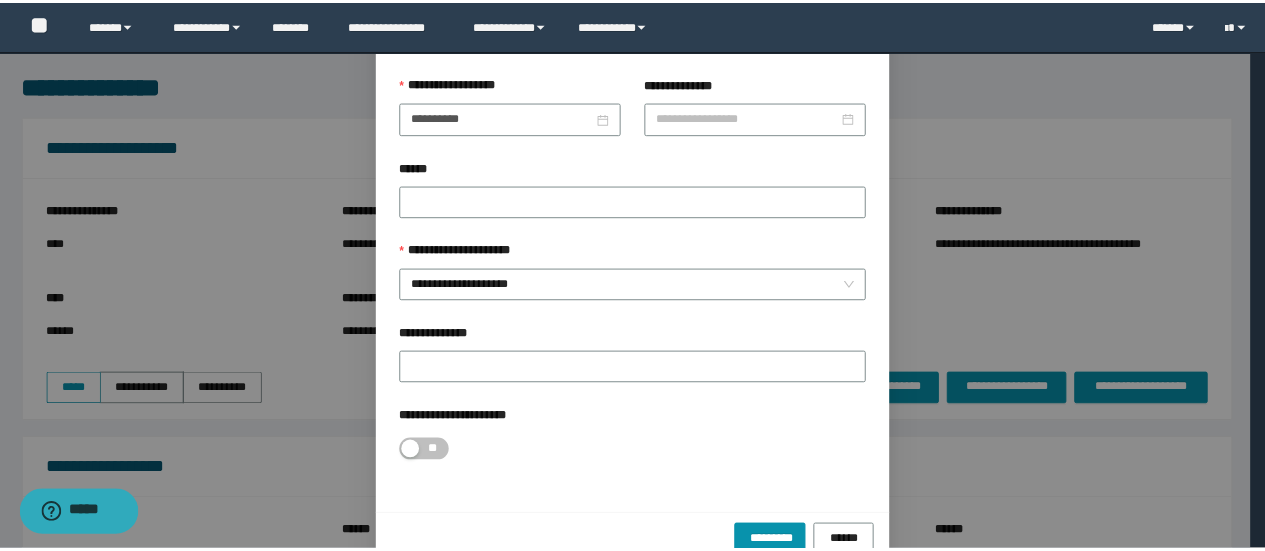 scroll, scrollTop: 130, scrollLeft: 0, axis: vertical 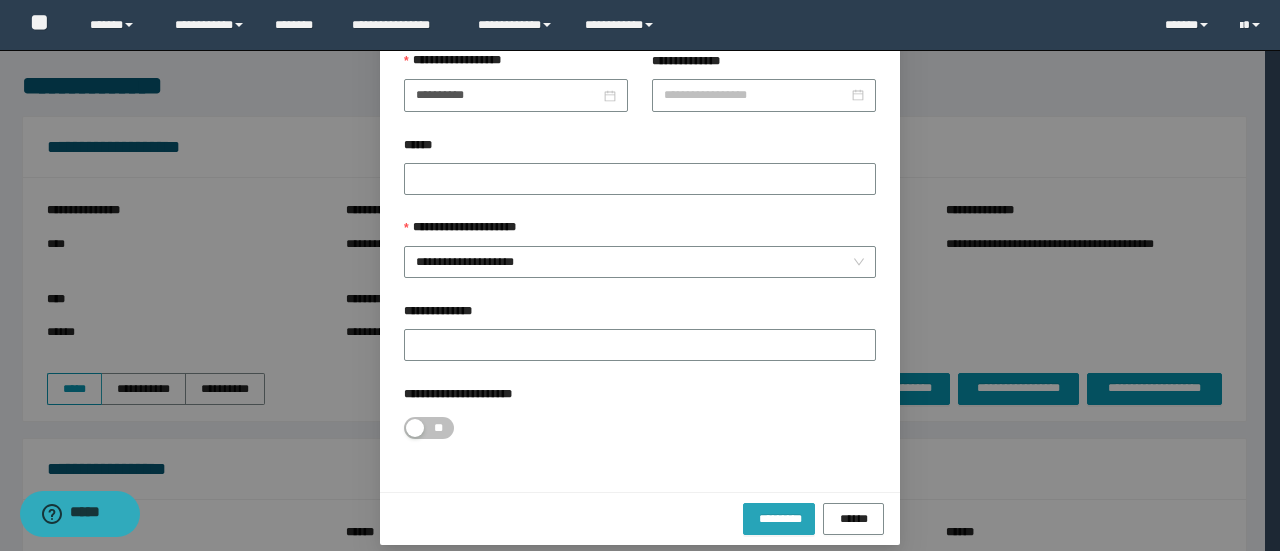 click on "*********" at bounding box center [779, 518] 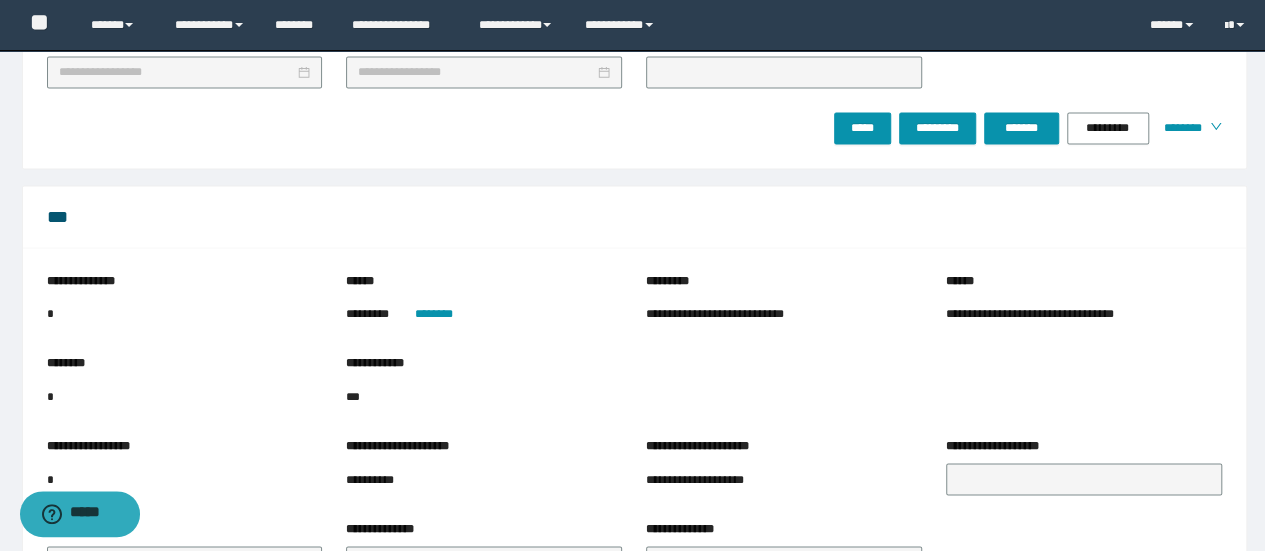 scroll, scrollTop: 3387, scrollLeft: 0, axis: vertical 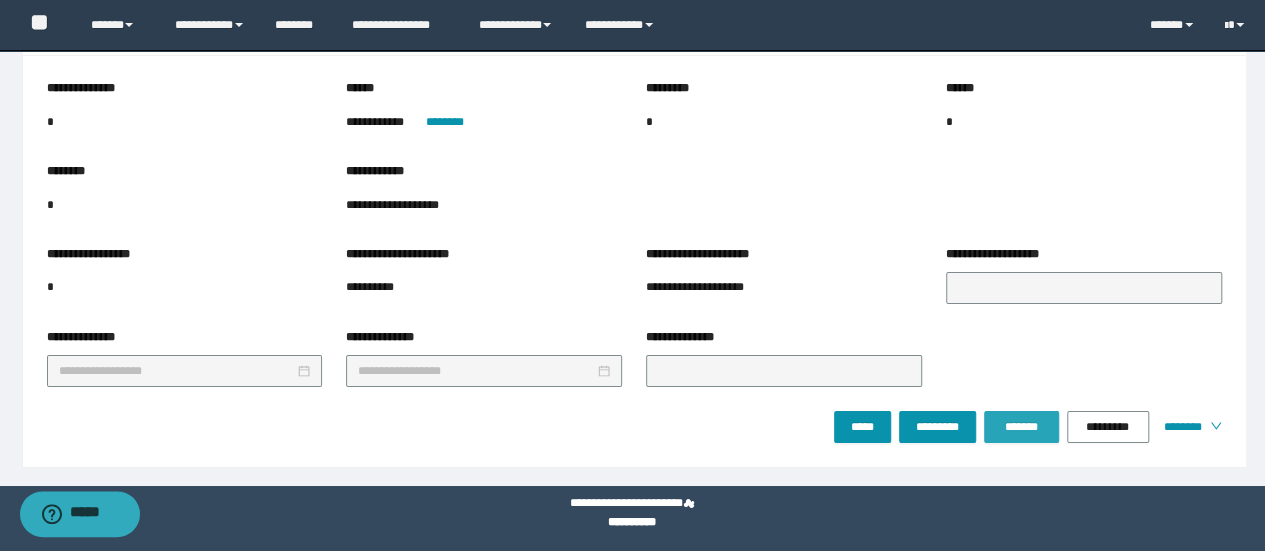 click on "*******" at bounding box center (1021, 427) 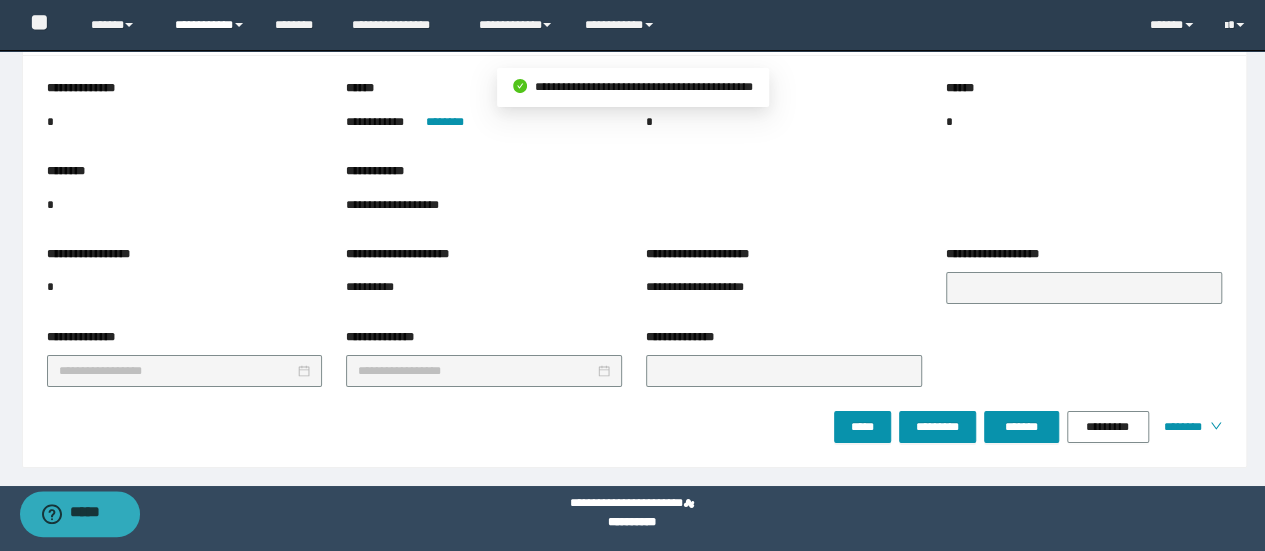 click on "**********" at bounding box center (210, 25) 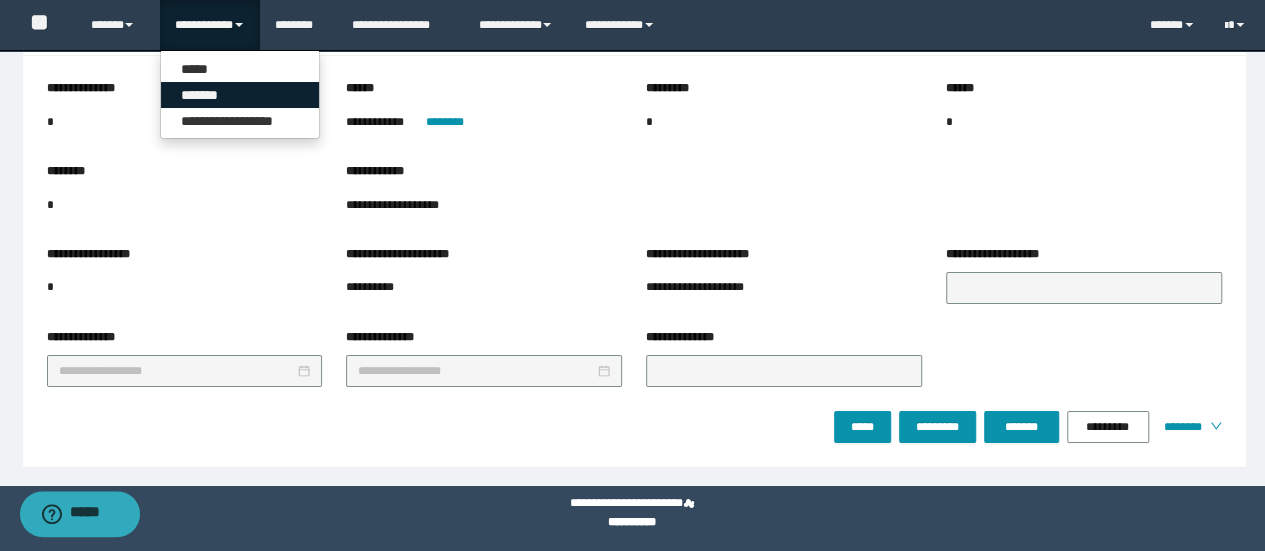 click on "*******" at bounding box center (240, 95) 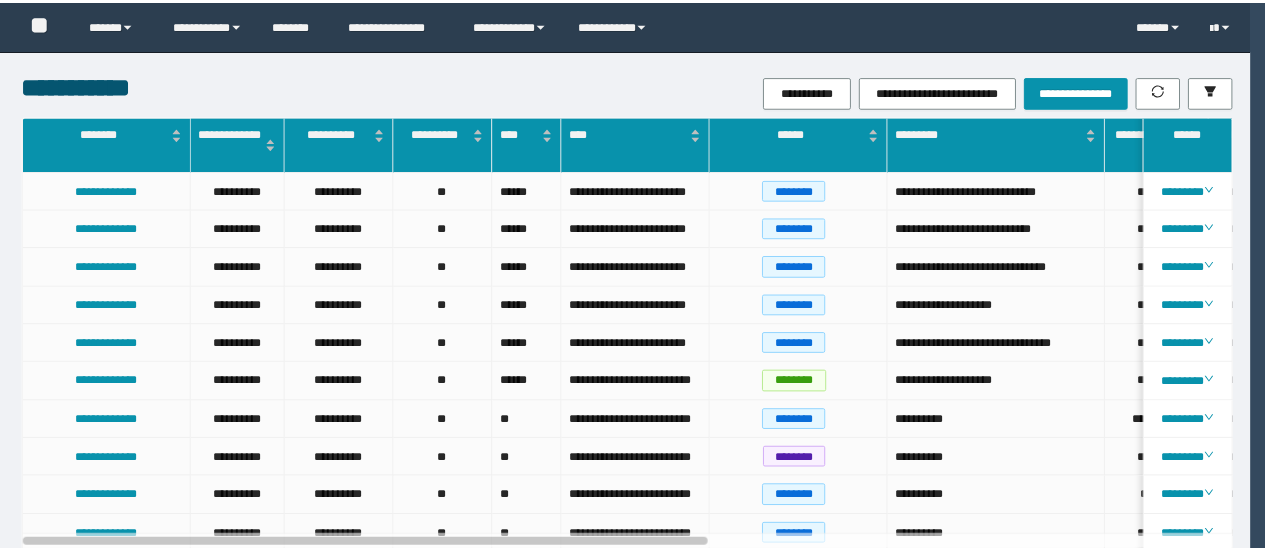 scroll, scrollTop: 0, scrollLeft: 0, axis: both 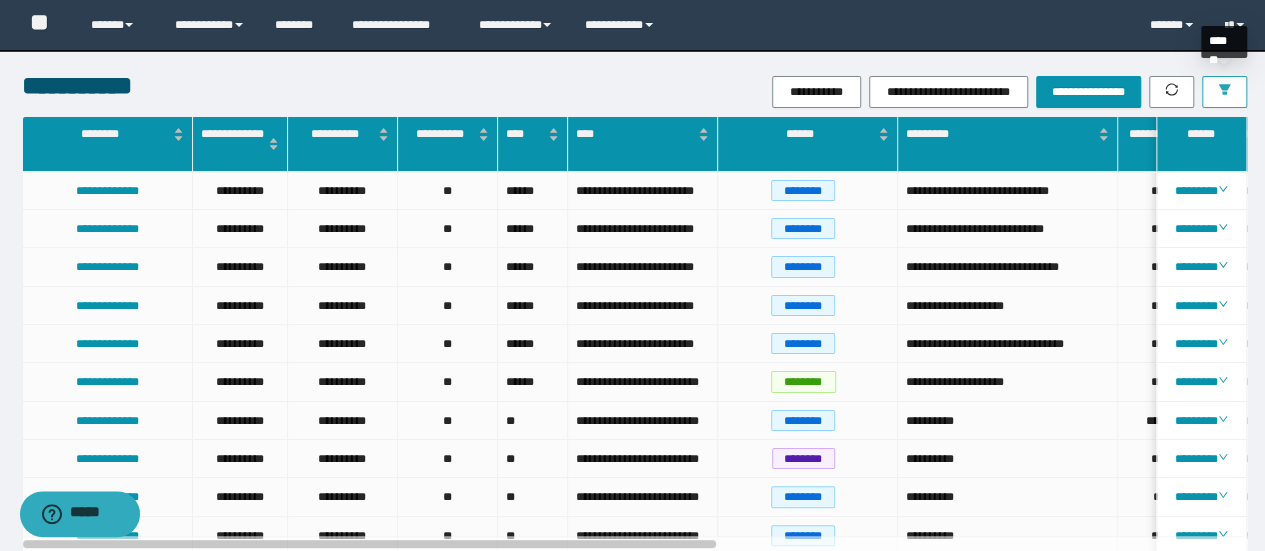 click at bounding box center [1224, 92] 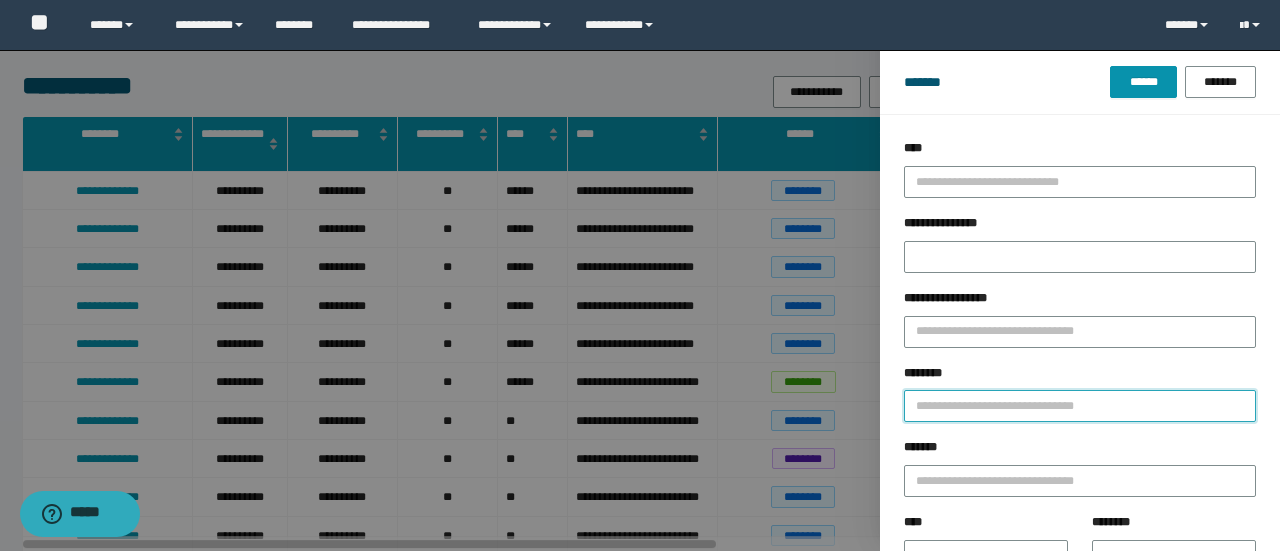 click on "********" at bounding box center [1080, 406] 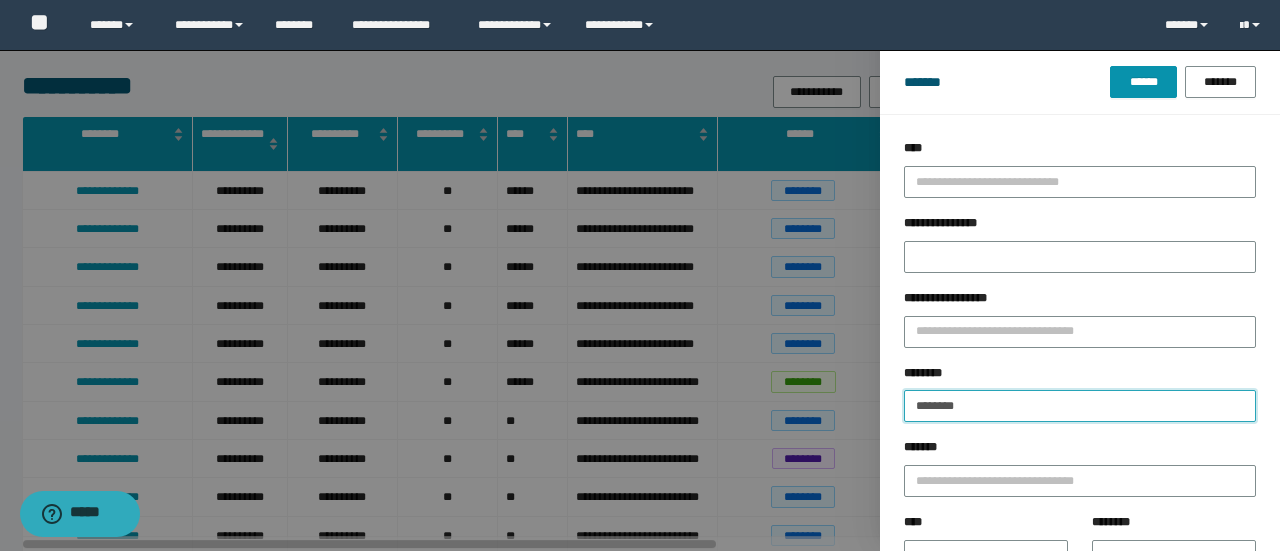 type on "********" 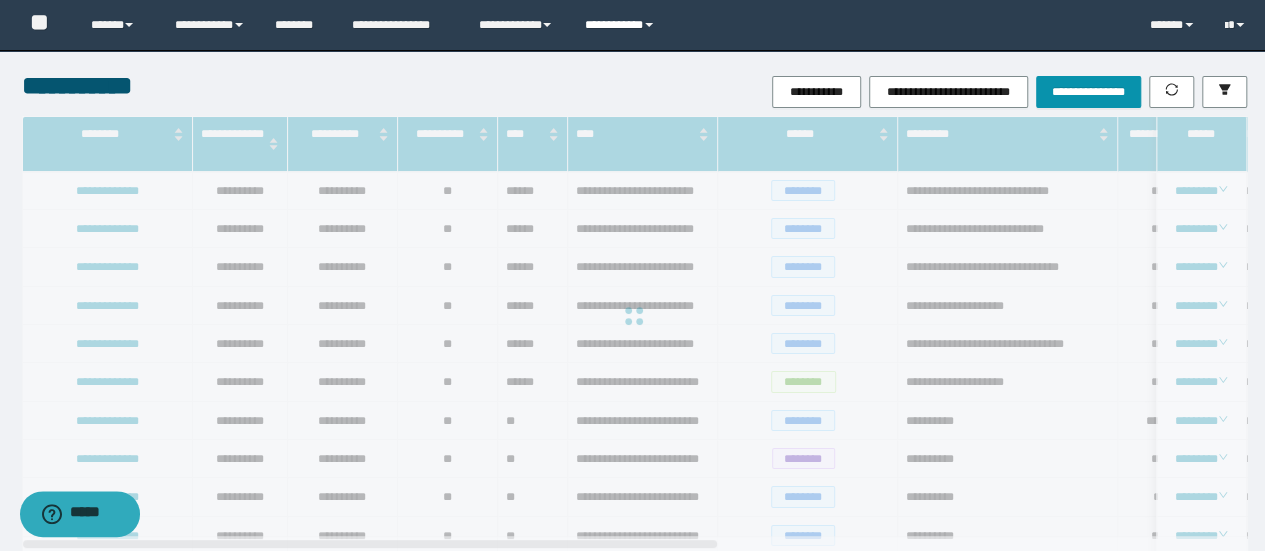 click on "**********" at bounding box center (622, 25) 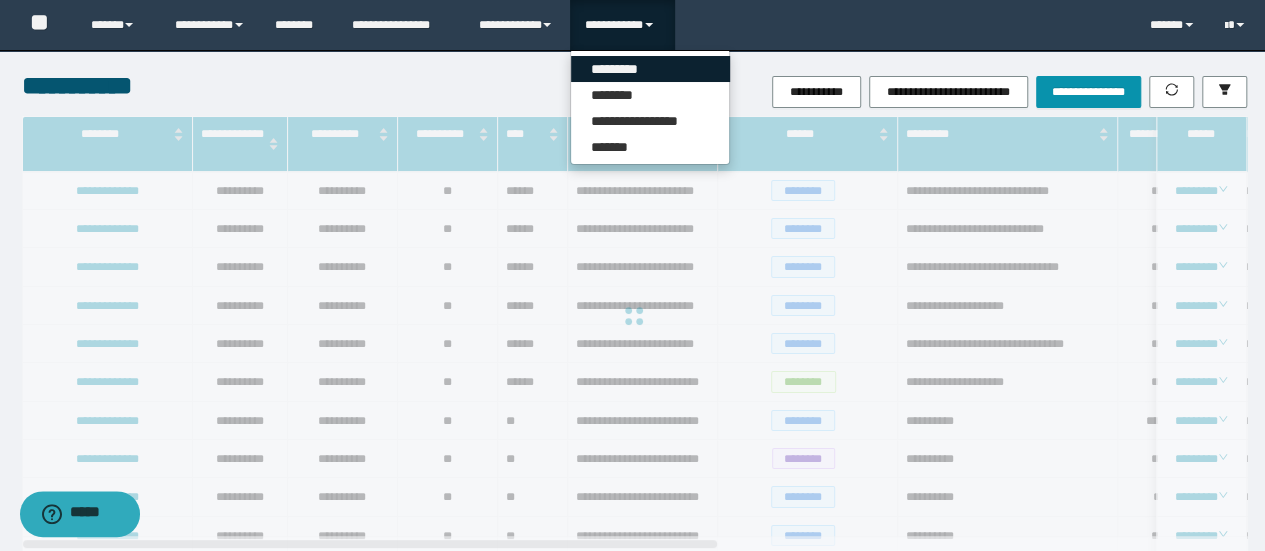 click on "*********" at bounding box center (650, 69) 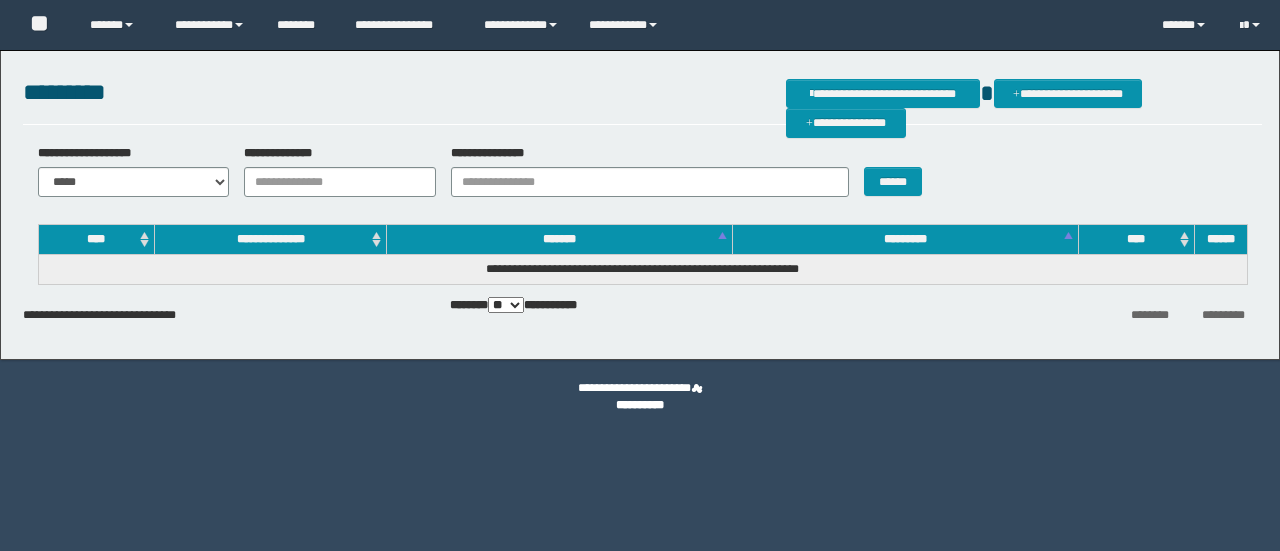 scroll, scrollTop: 0, scrollLeft: 0, axis: both 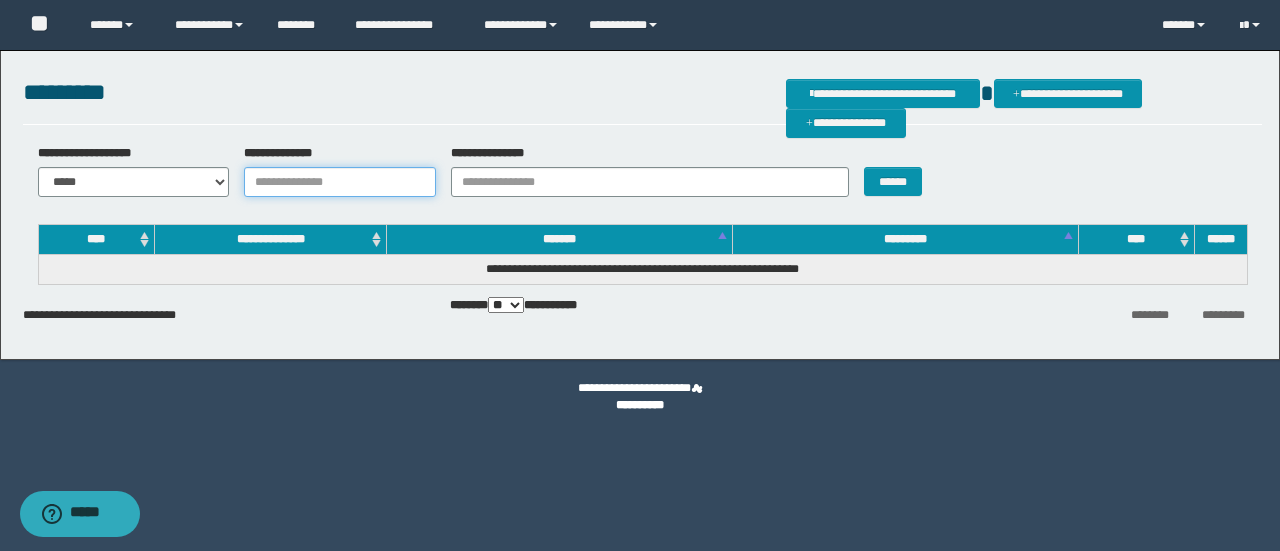click on "**********" at bounding box center (340, 182) 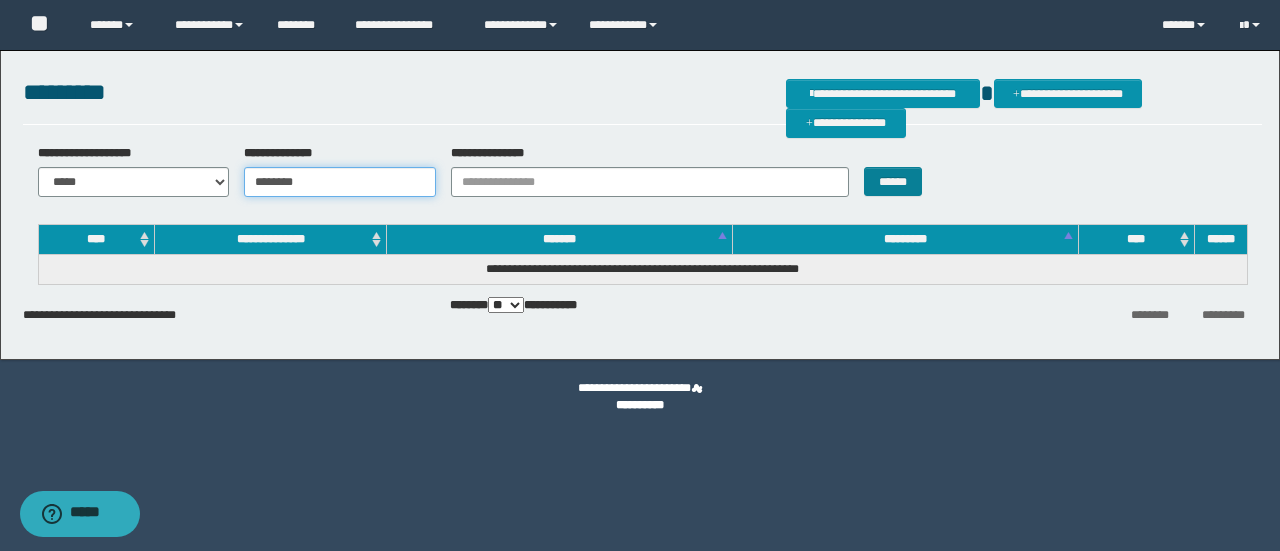 type on "********" 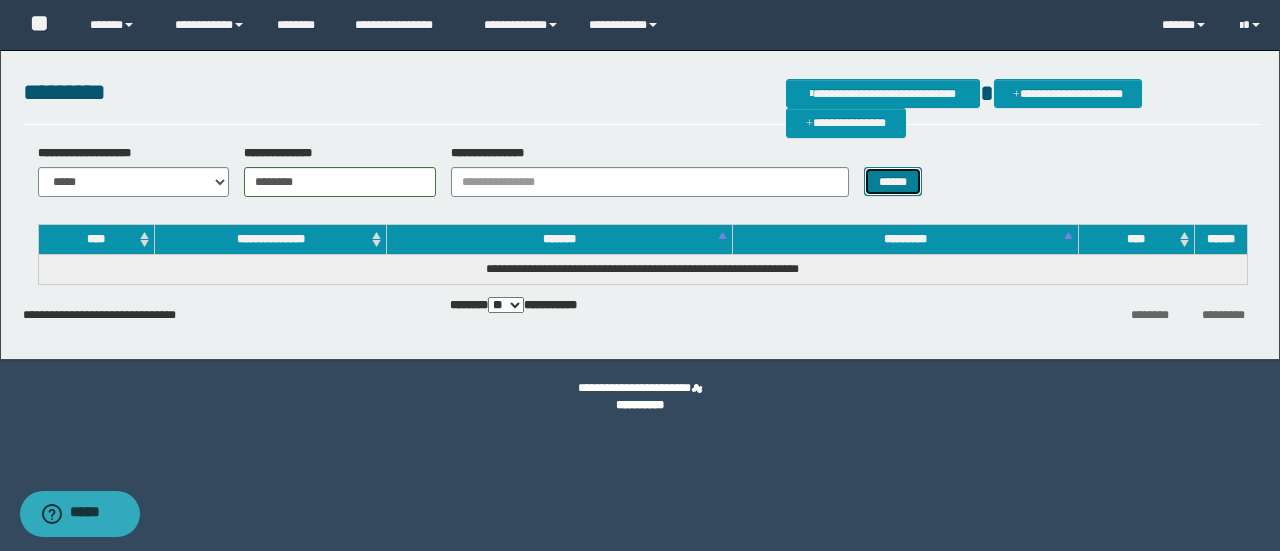 click on "******" at bounding box center (893, 181) 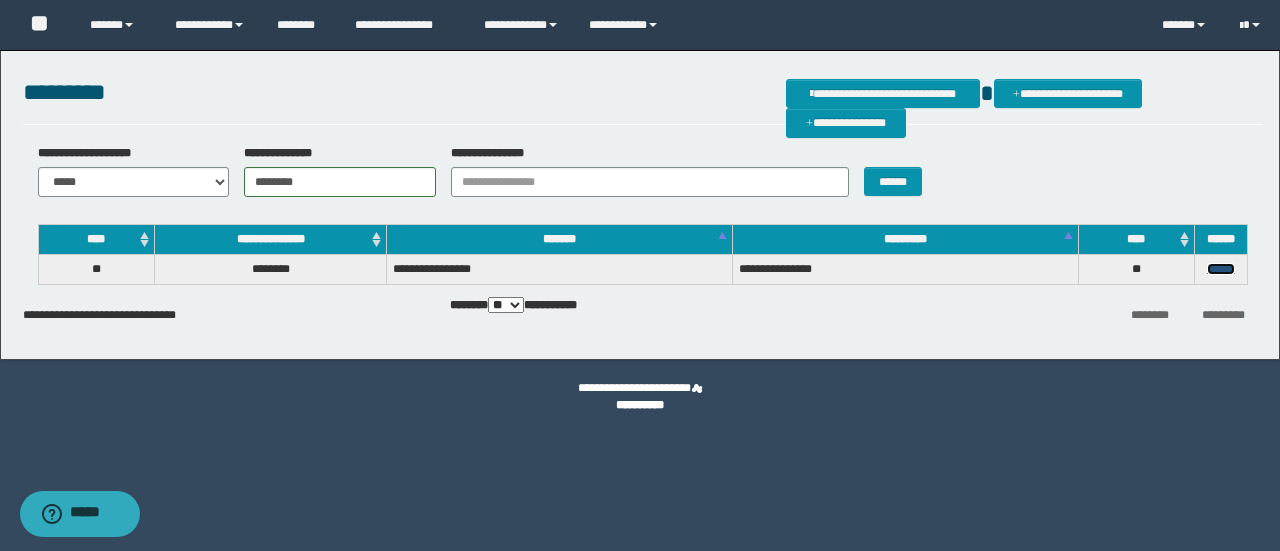 click on "******" at bounding box center (1221, 269) 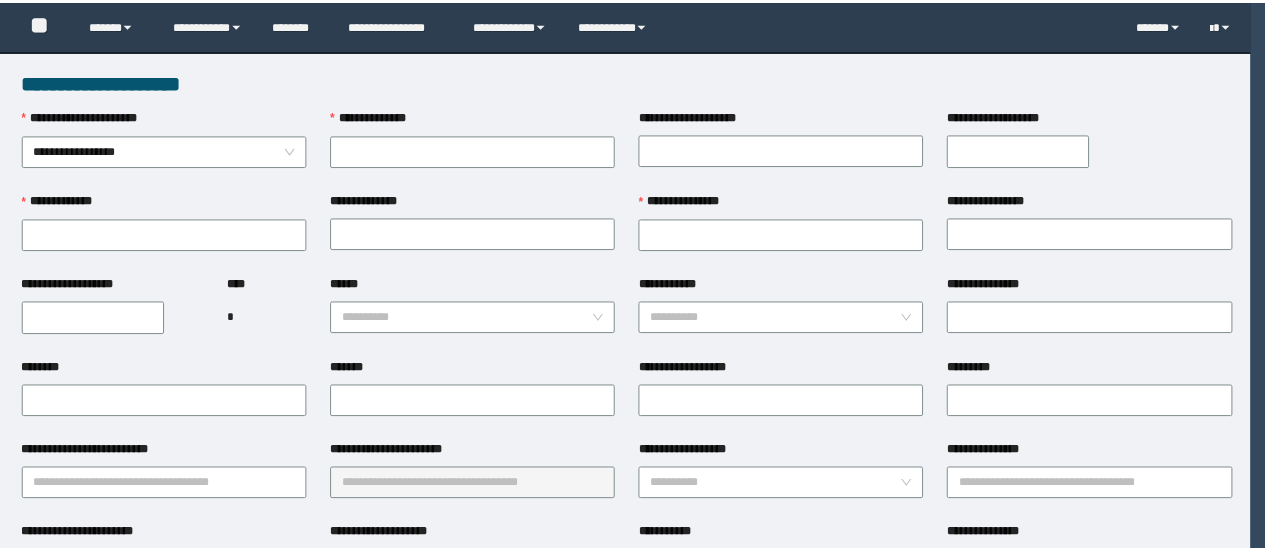 scroll, scrollTop: 0, scrollLeft: 0, axis: both 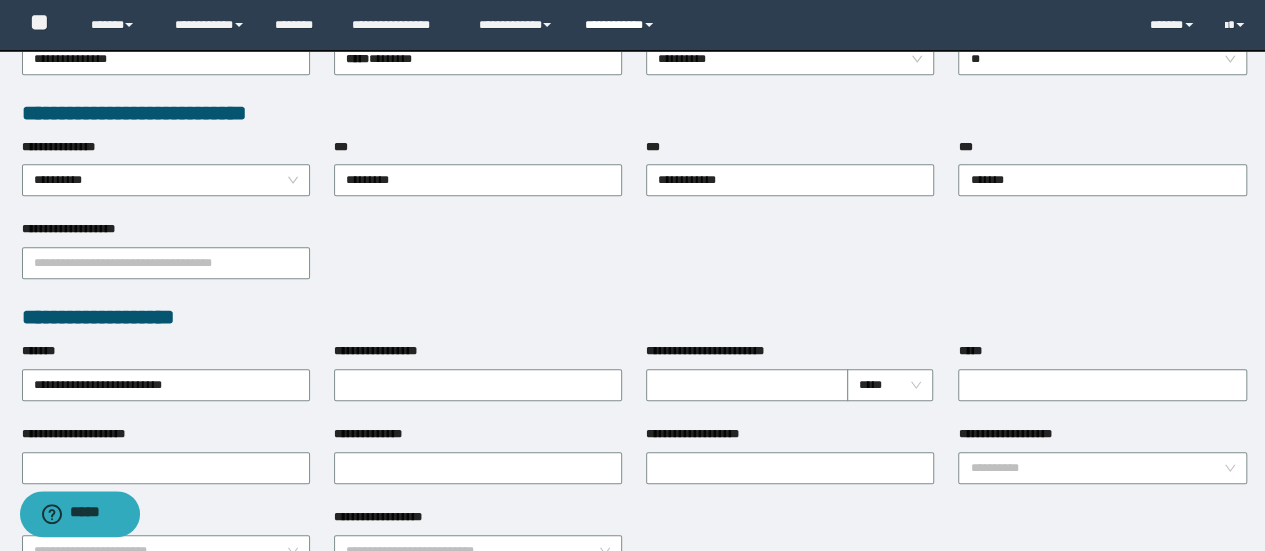 click on "**********" at bounding box center (622, 25) 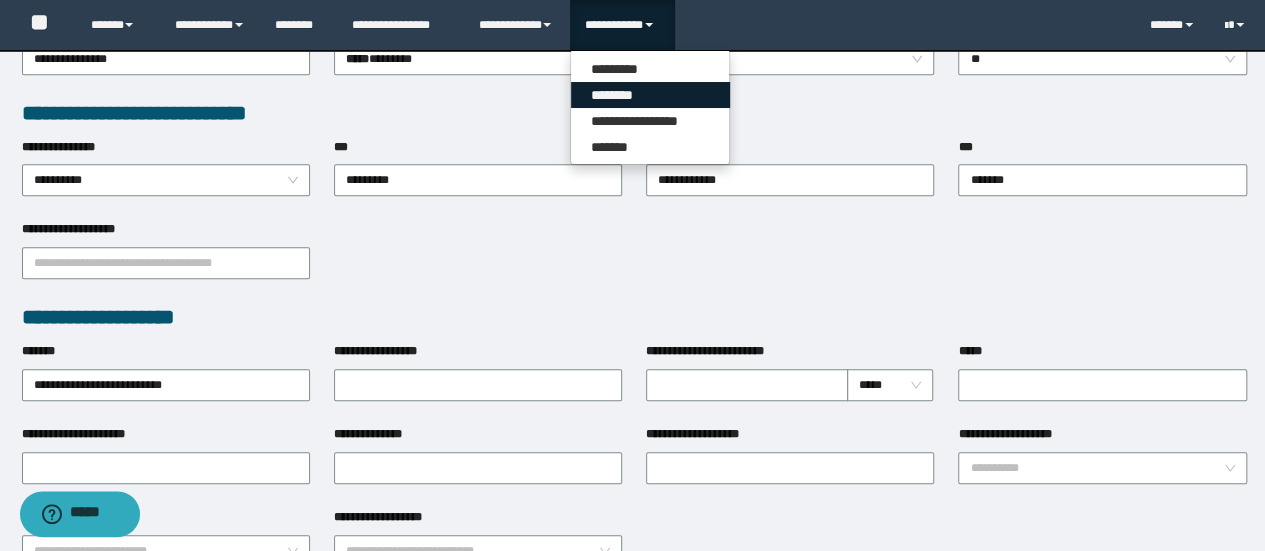 click on "********" at bounding box center (650, 95) 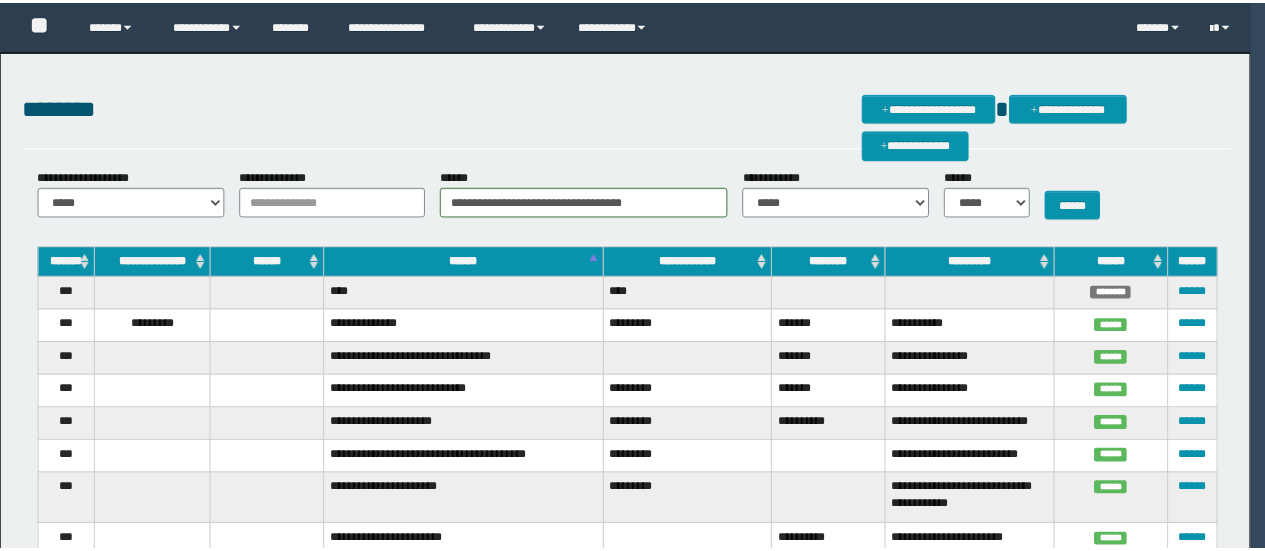 scroll, scrollTop: 0, scrollLeft: 0, axis: both 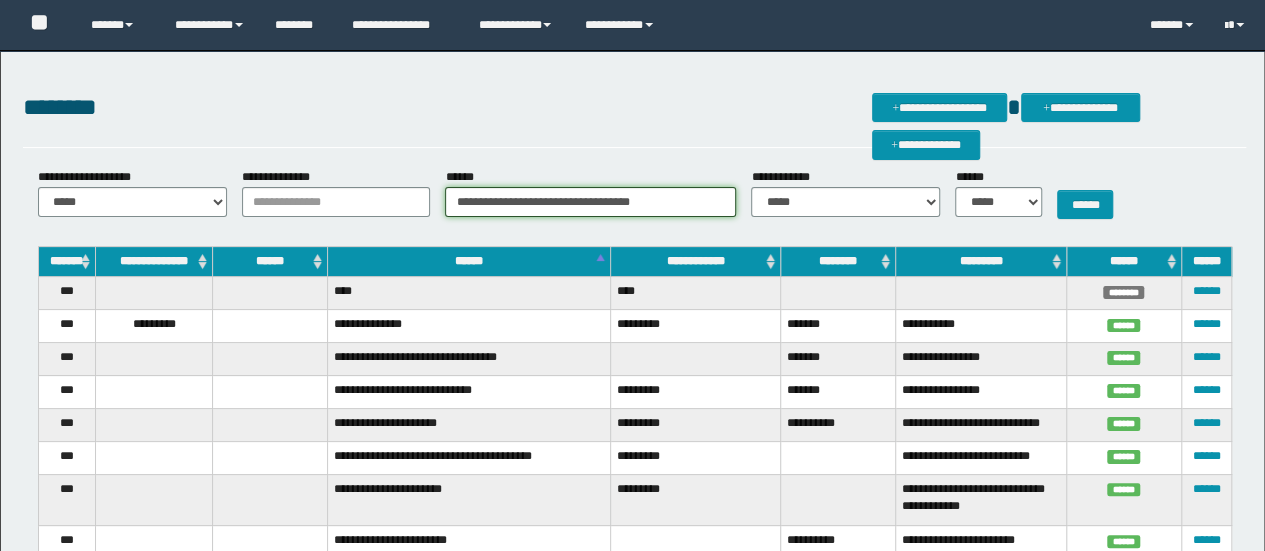 click on "**********" at bounding box center [590, 202] 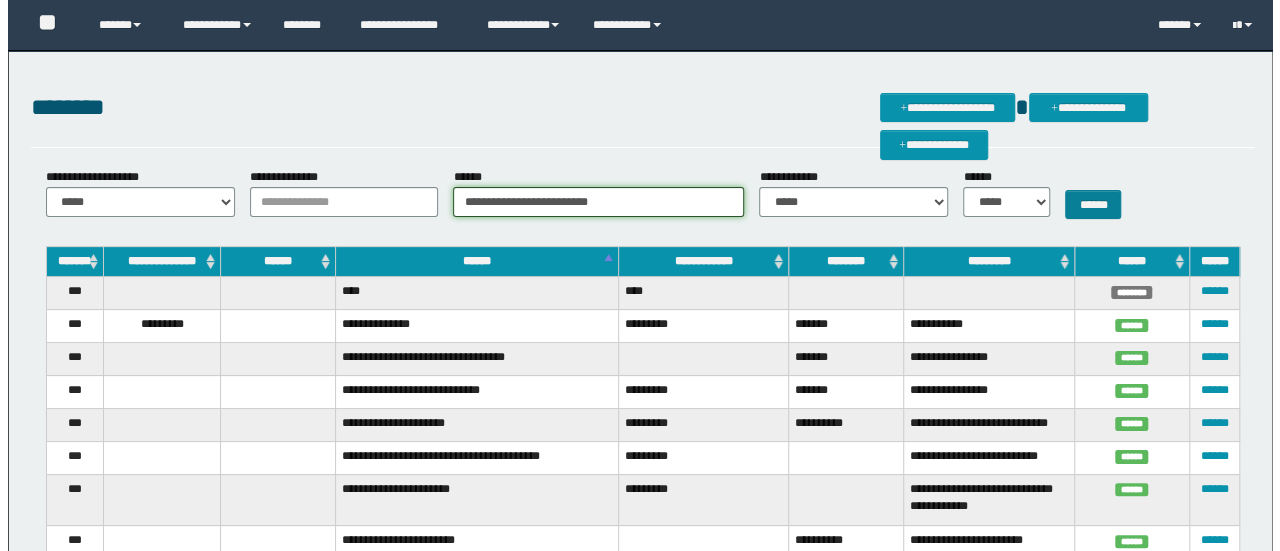 scroll, scrollTop: 0, scrollLeft: 0, axis: both 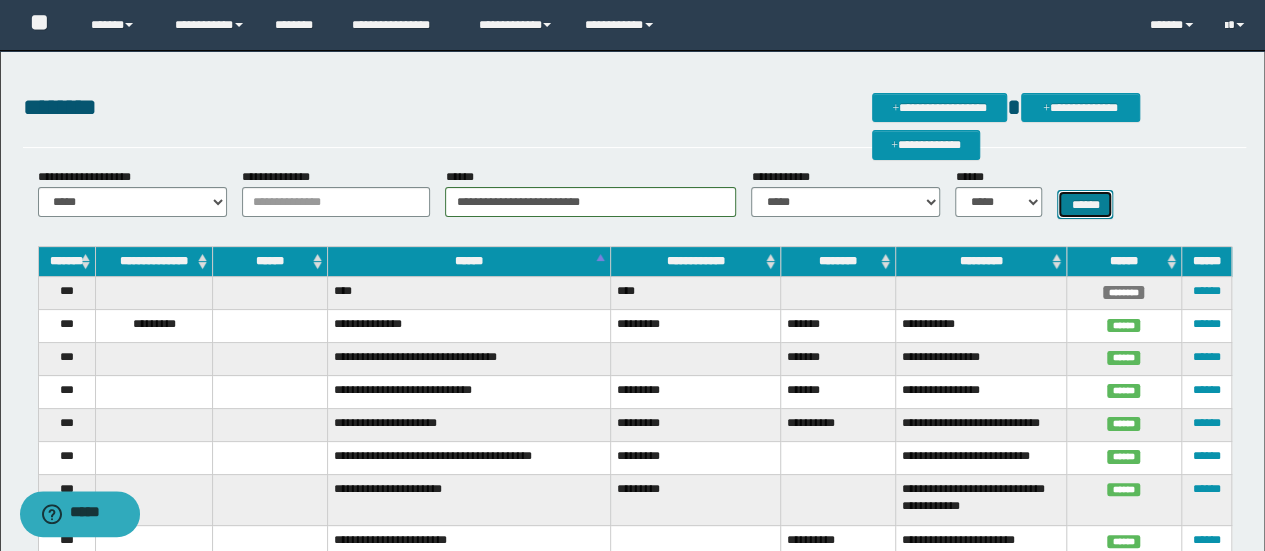 click on "******" at bounding box center [1085, 204] 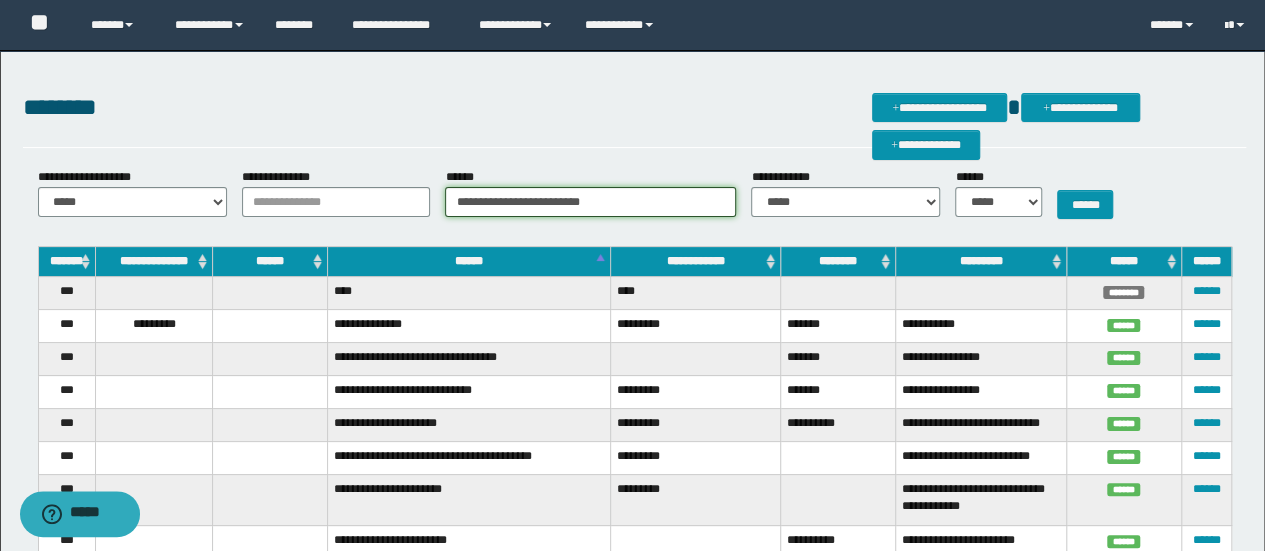 click on "**********" at bounding box center [590, 202] 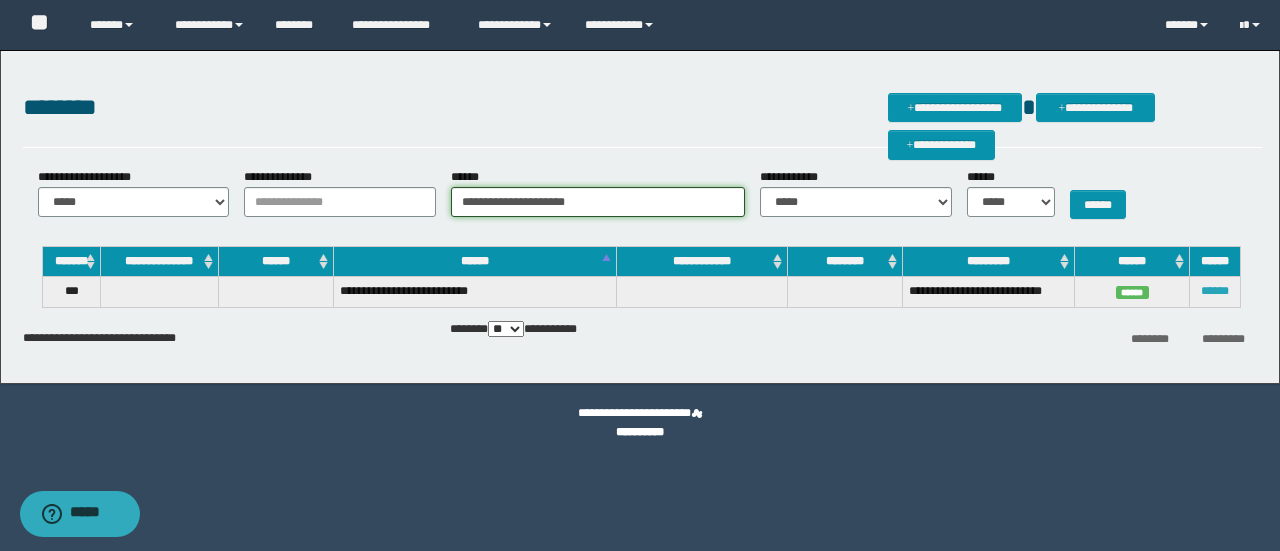 type on "**********" 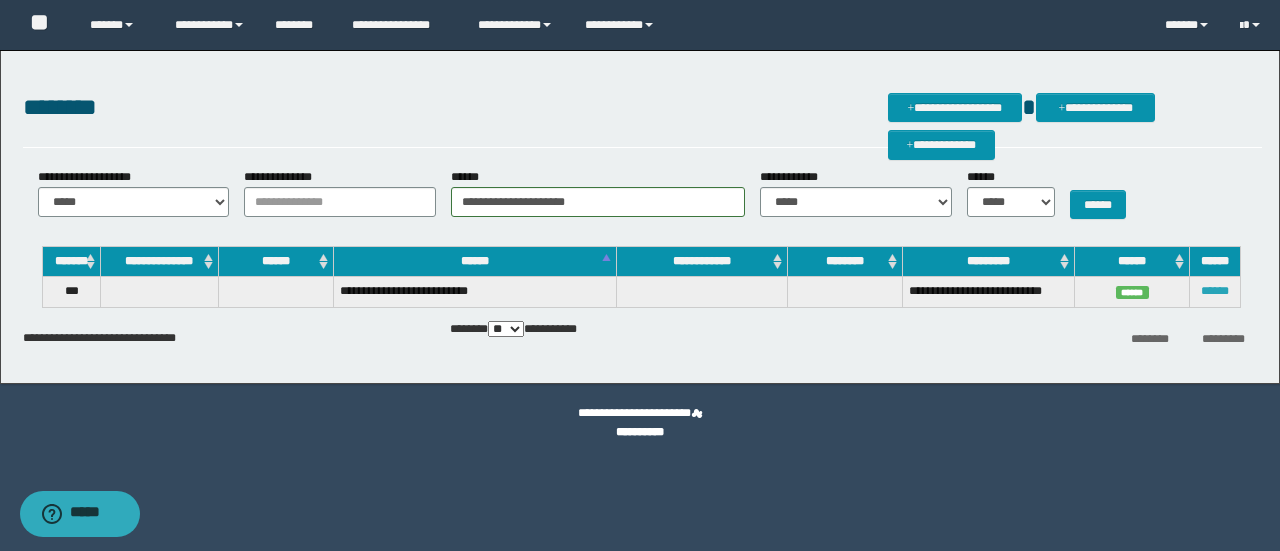 click on "******" at bounding box center (1215, 291) 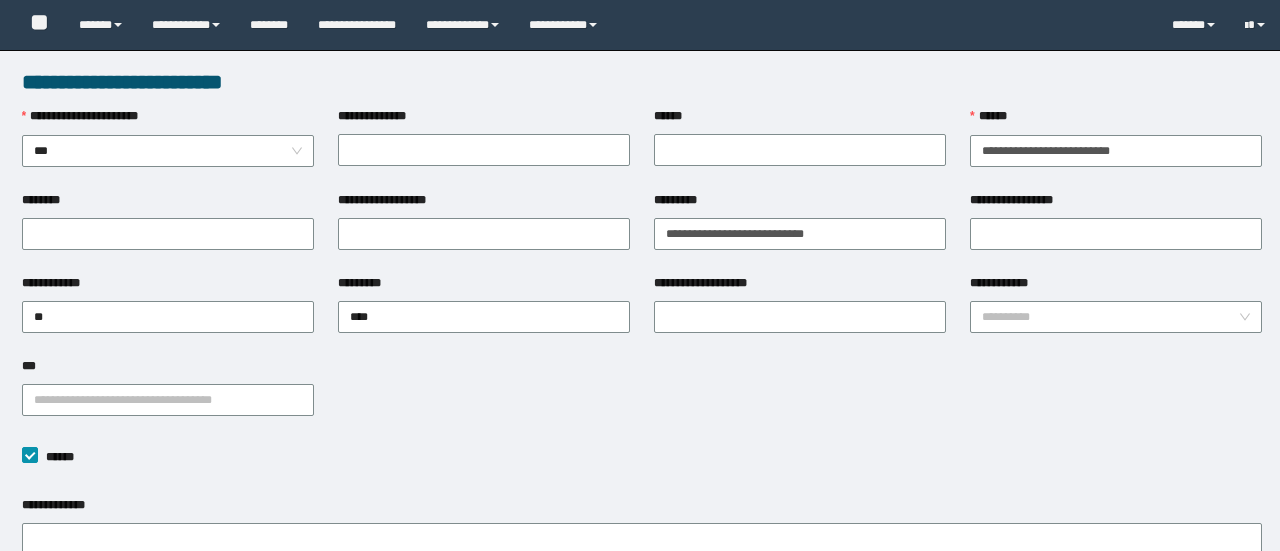 type on "**********" 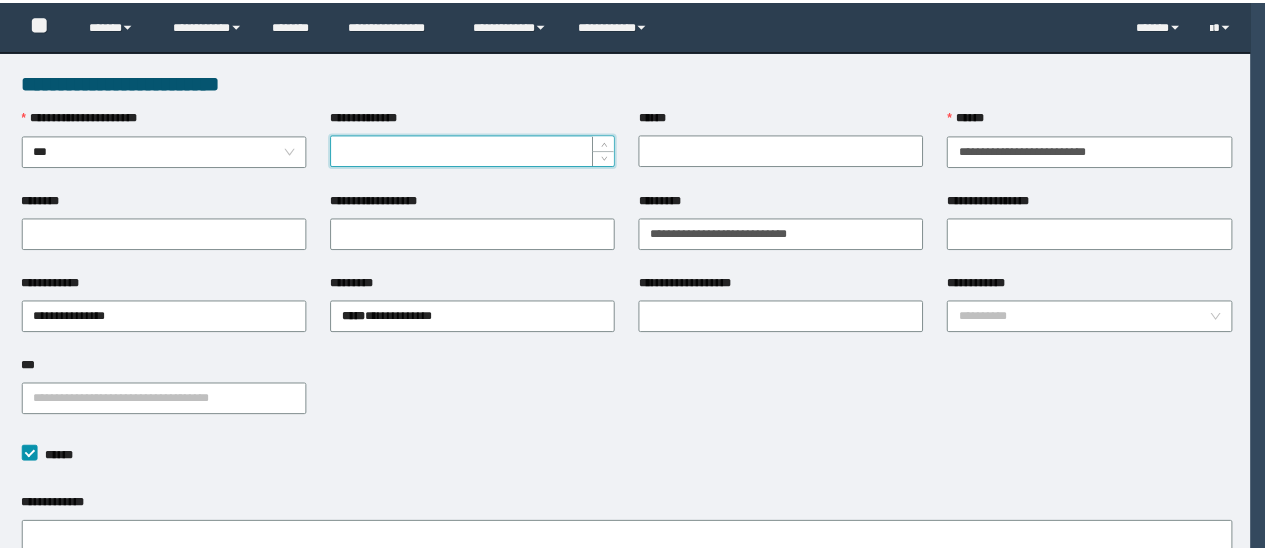 scroll, scrollTop: 0, scrollLeft: 0, axis: both 